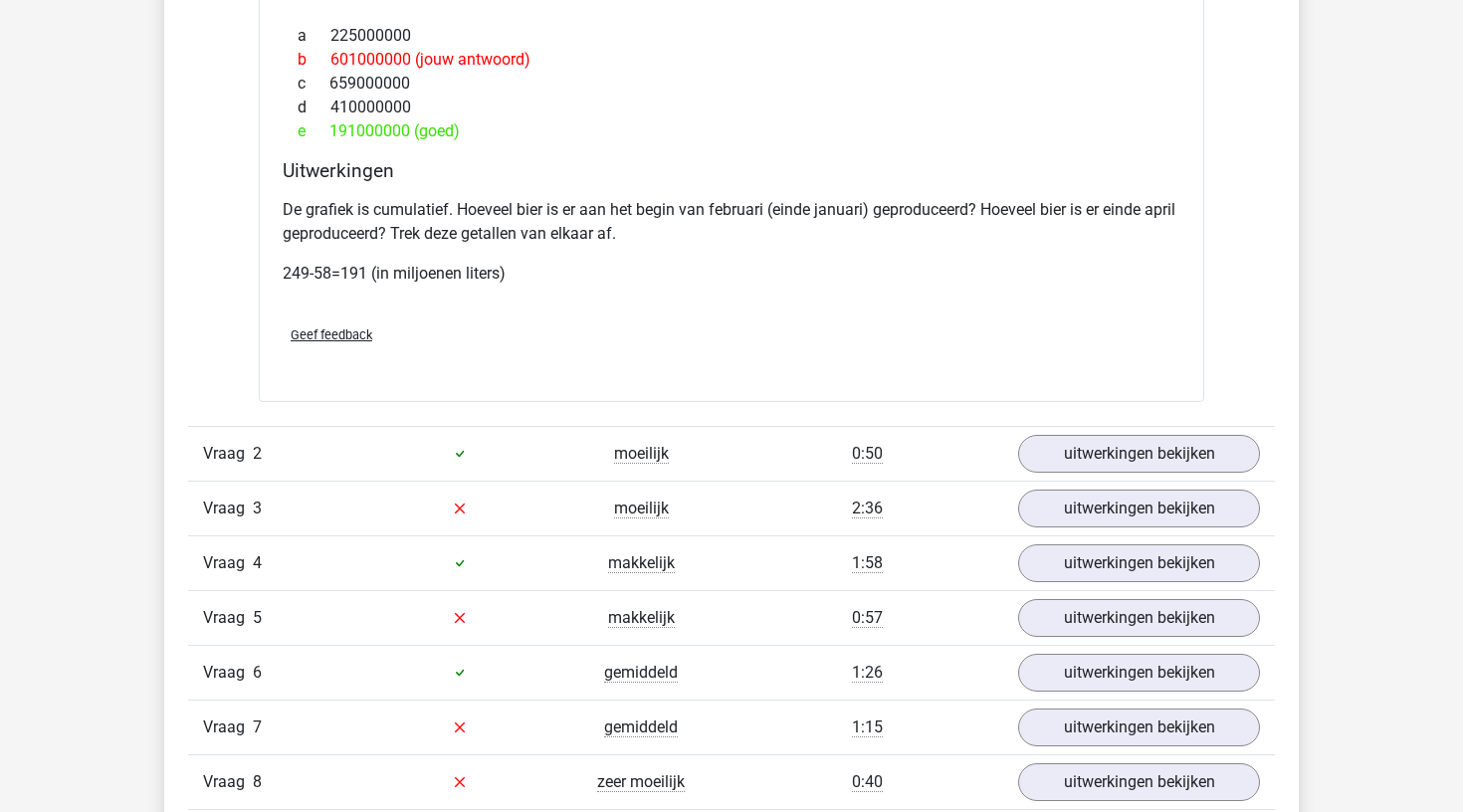 scroll, scrollTop: 2177, scrollLeft: 0, axis: vertical 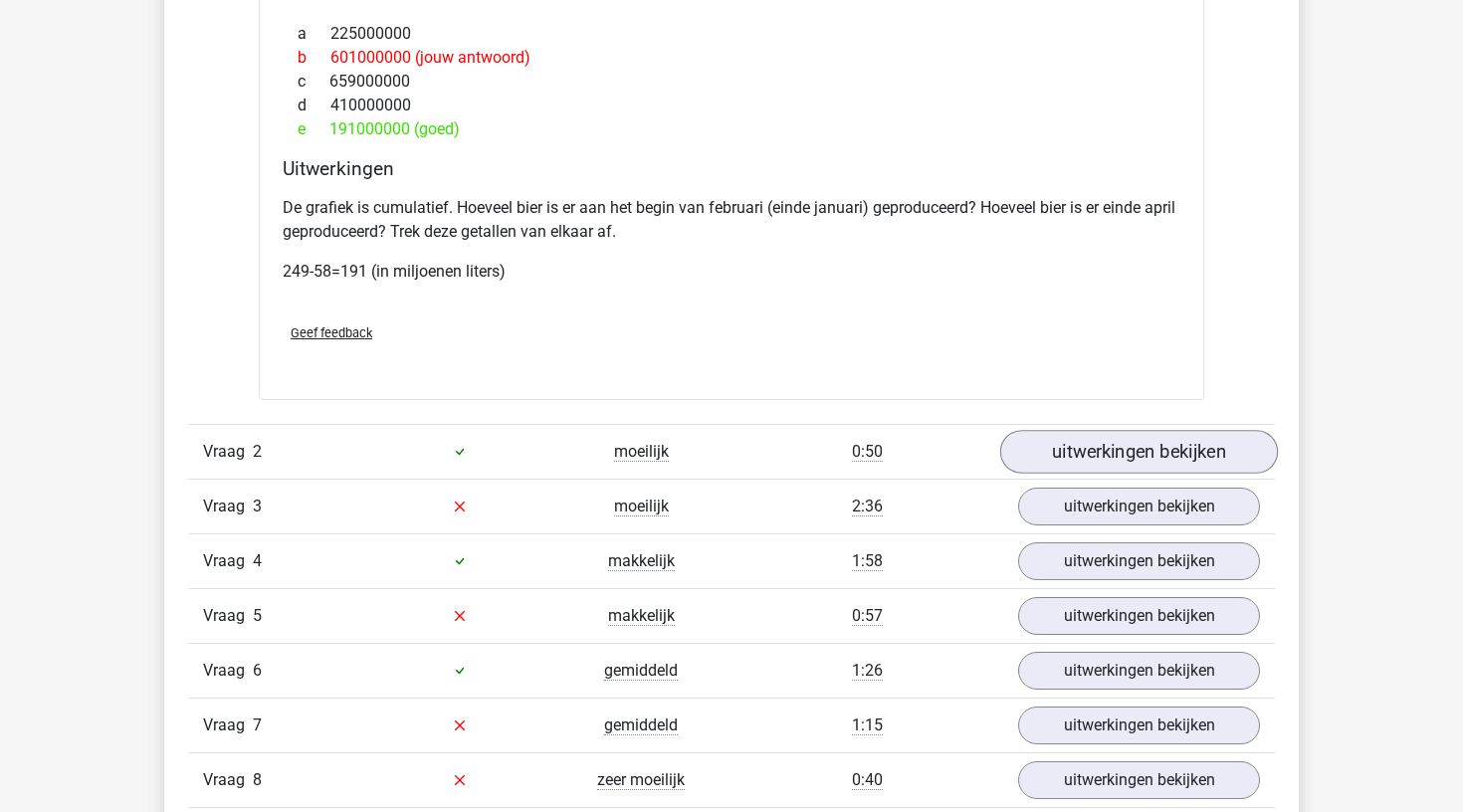 click on "uitwerkingen bekijken" at bounding box center (1139, 452) 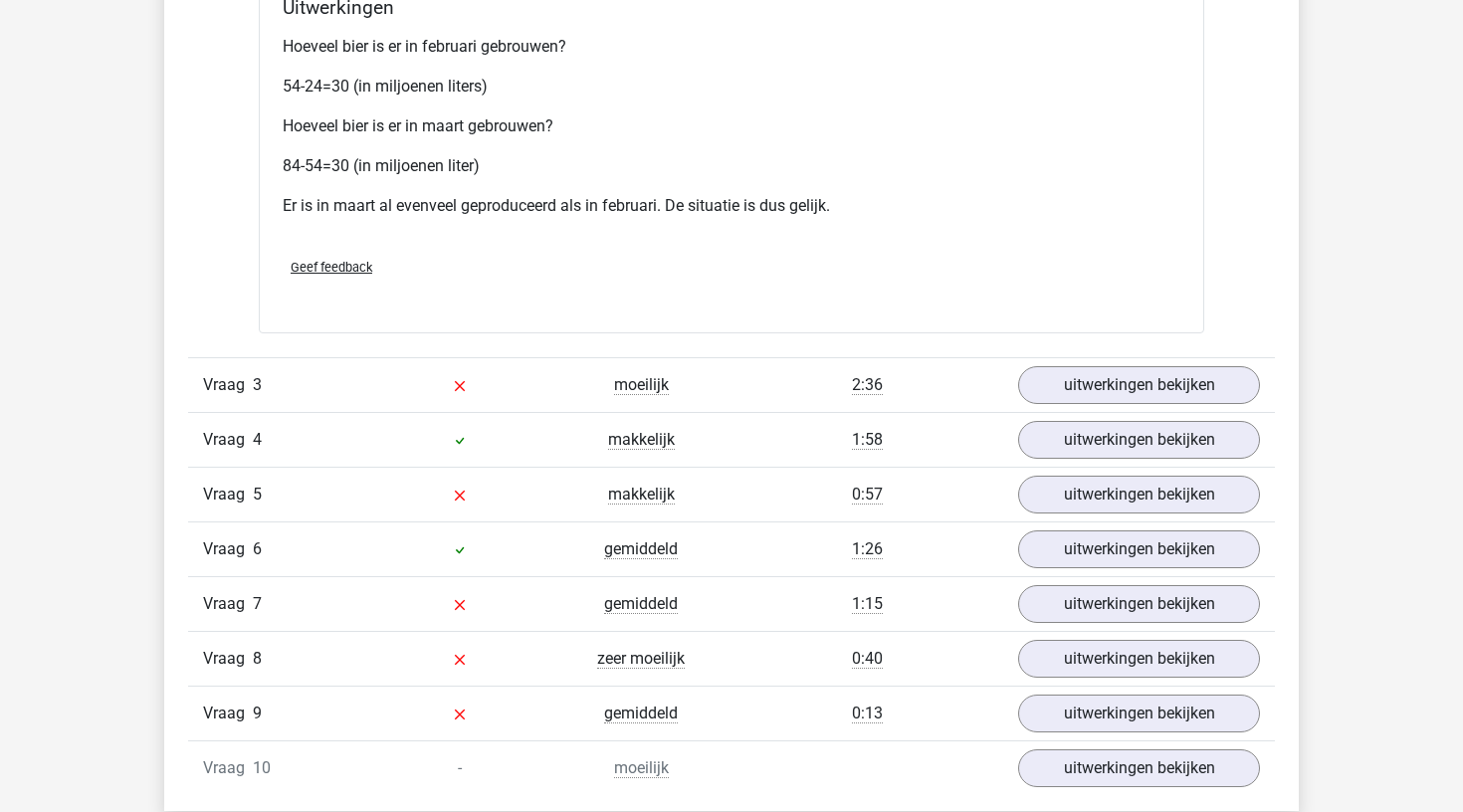 scroll, scrollTop: 3880, scrollLeft: 0, axis: vertical 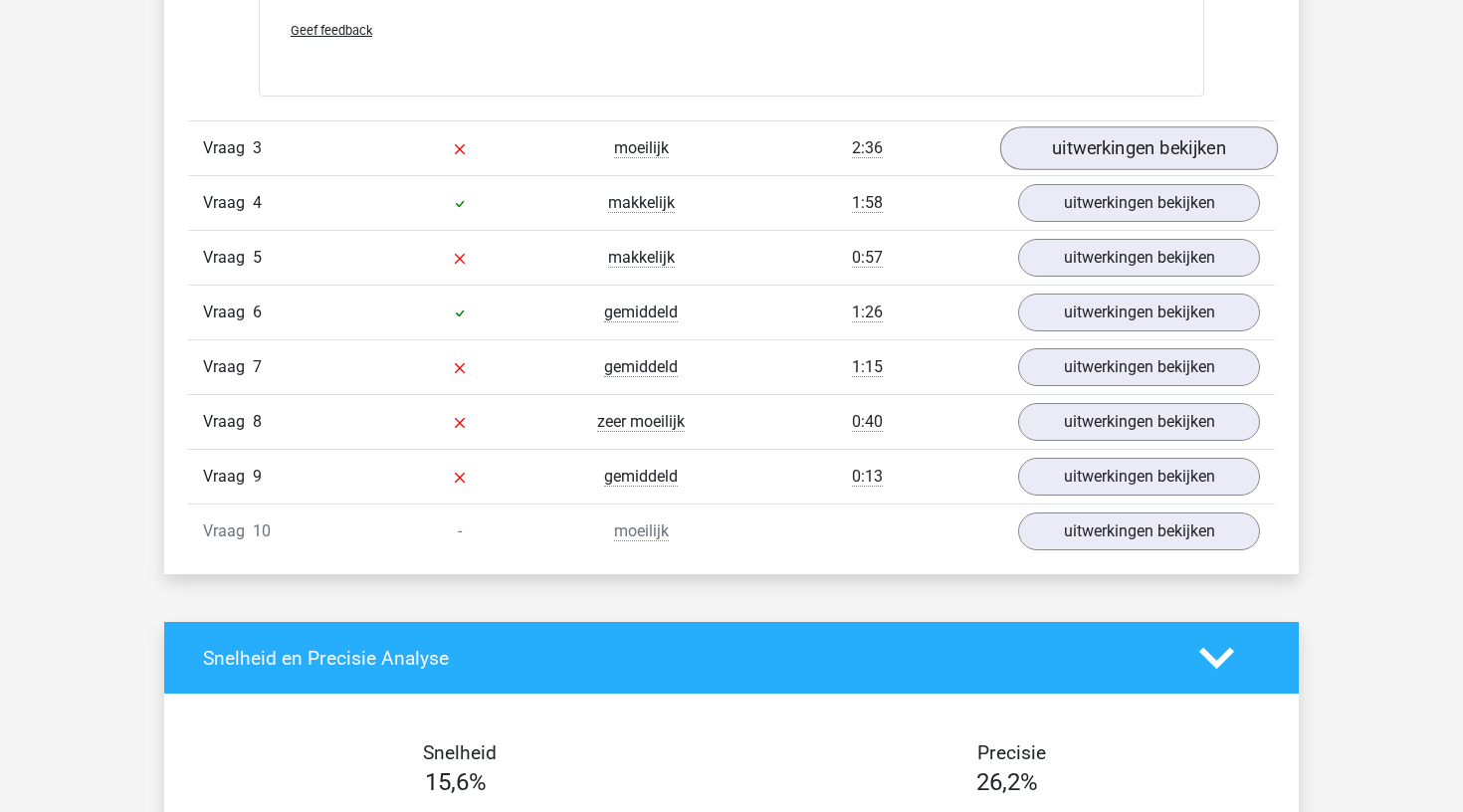 click on "uitwerkingen bekijken" at bounding box center [1139, 149] 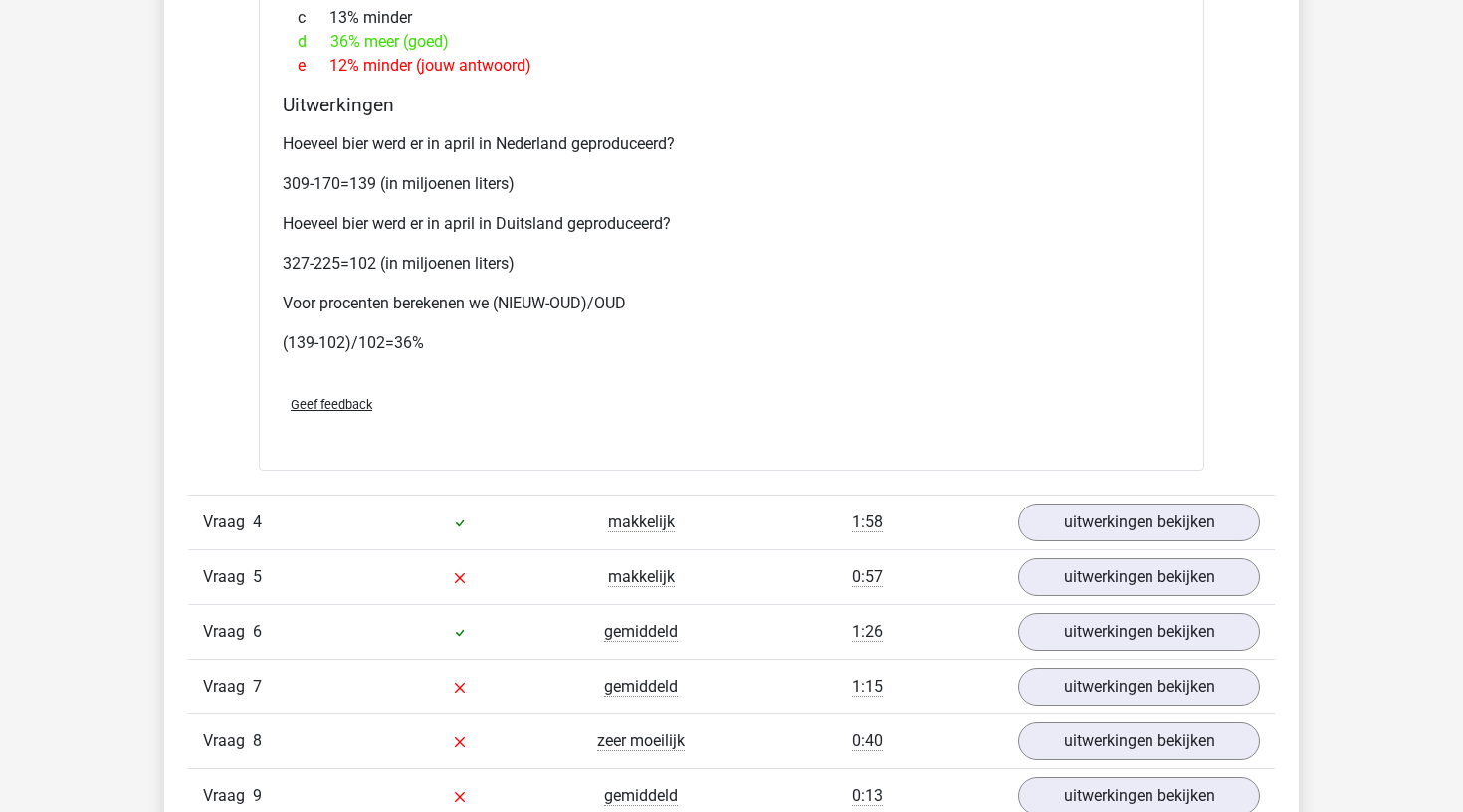 scroll, scrollTop: 4928, scrollLeft: 0, axis: vertical 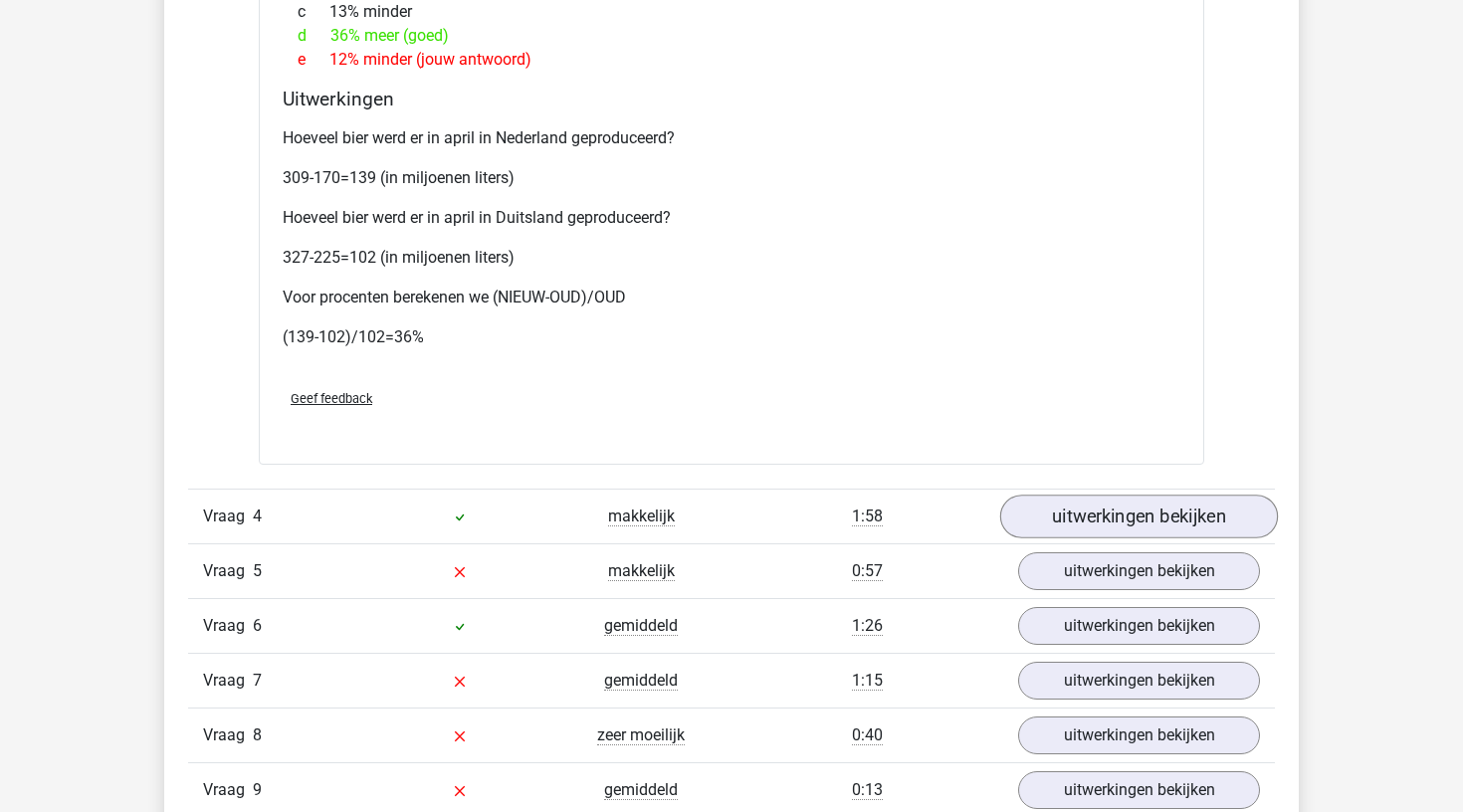 click on "uitwerkingen bekijken" at bounding box center (1139, 516) 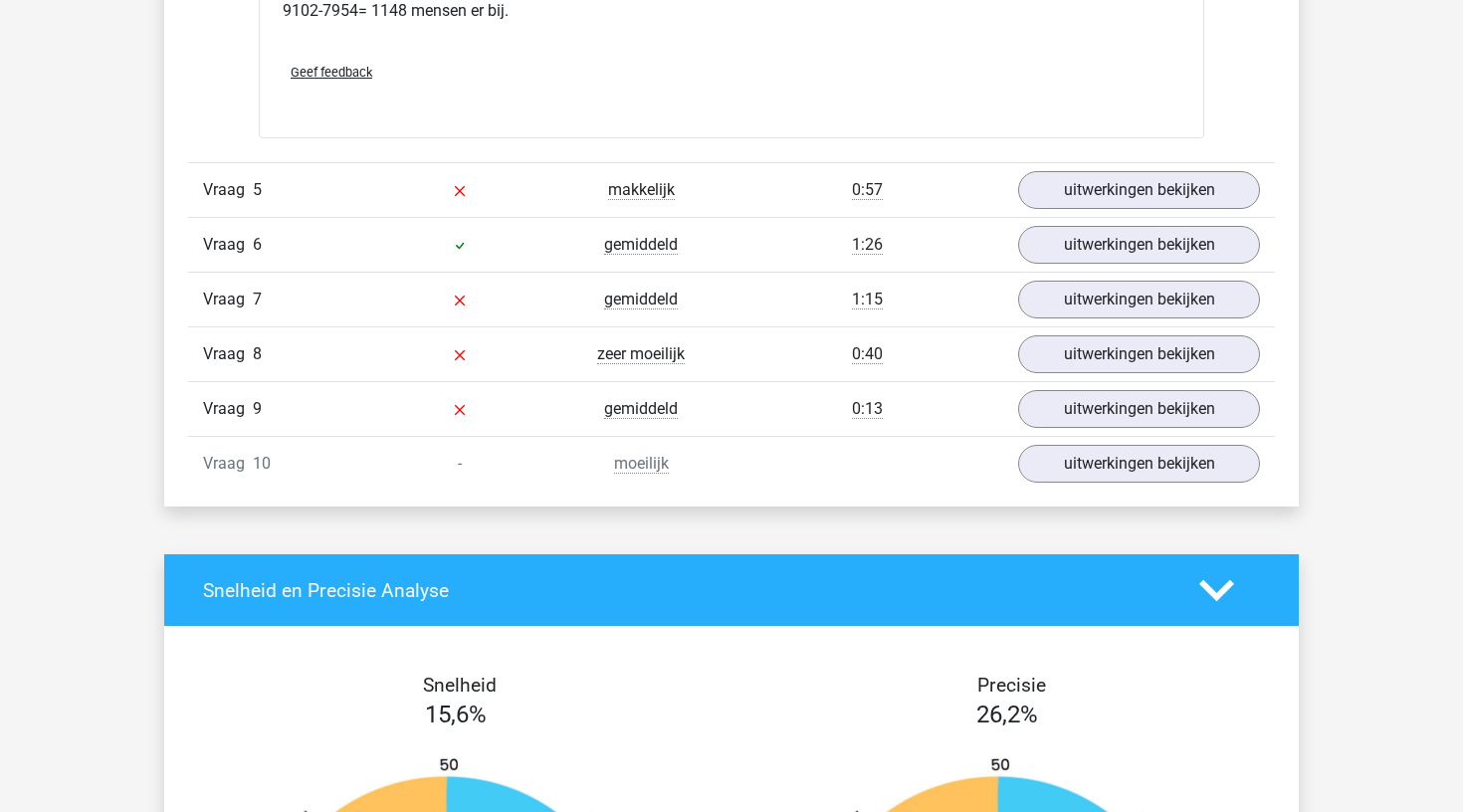 scroll, scrollTop: 6212, scrollLeft: 0, axis: vertical 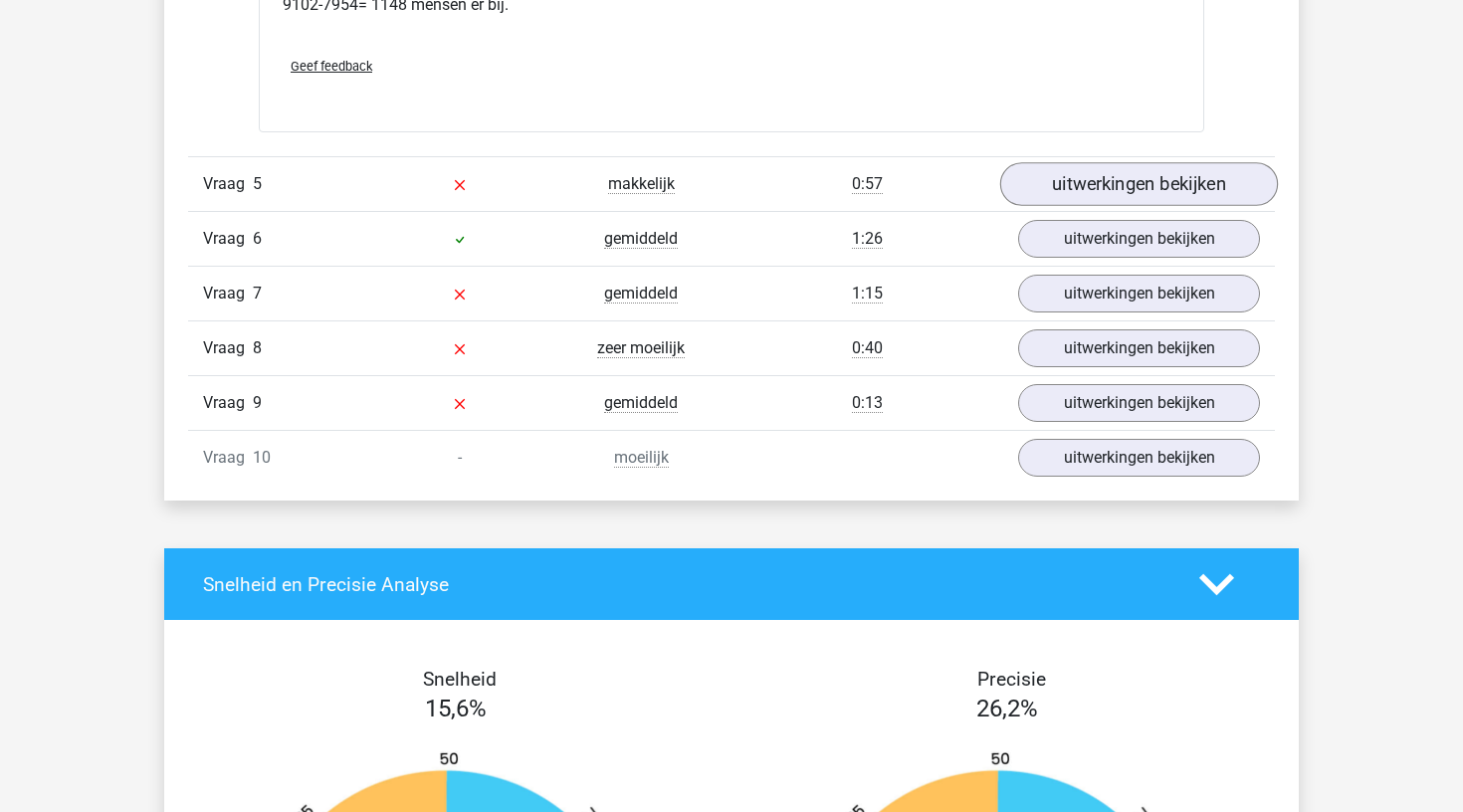 click on "uitwerkingen bekijken" at bounding box center [1139, 184] 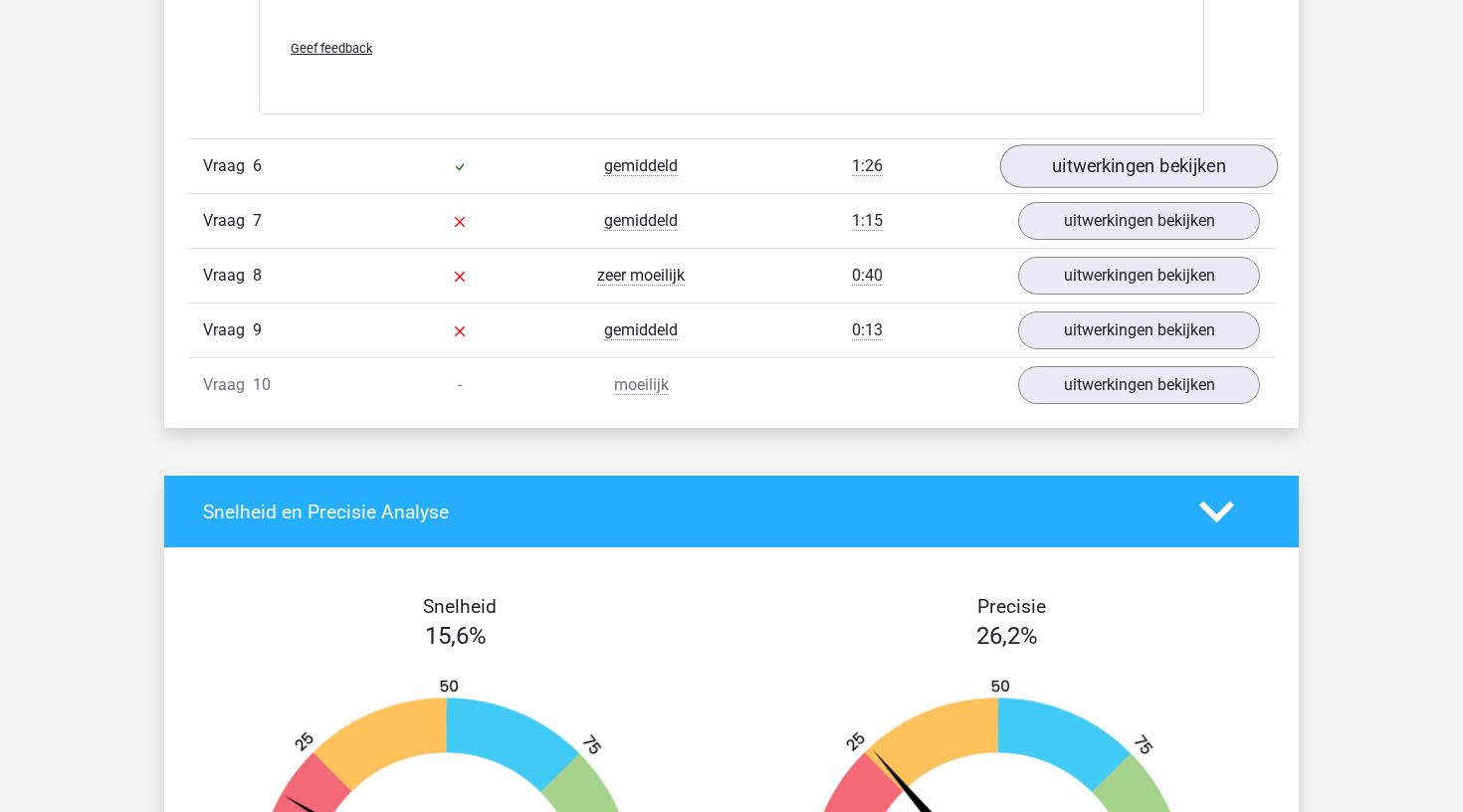 scroll, scrollTop: 7144, scrollLeft: 0, axis: vertical 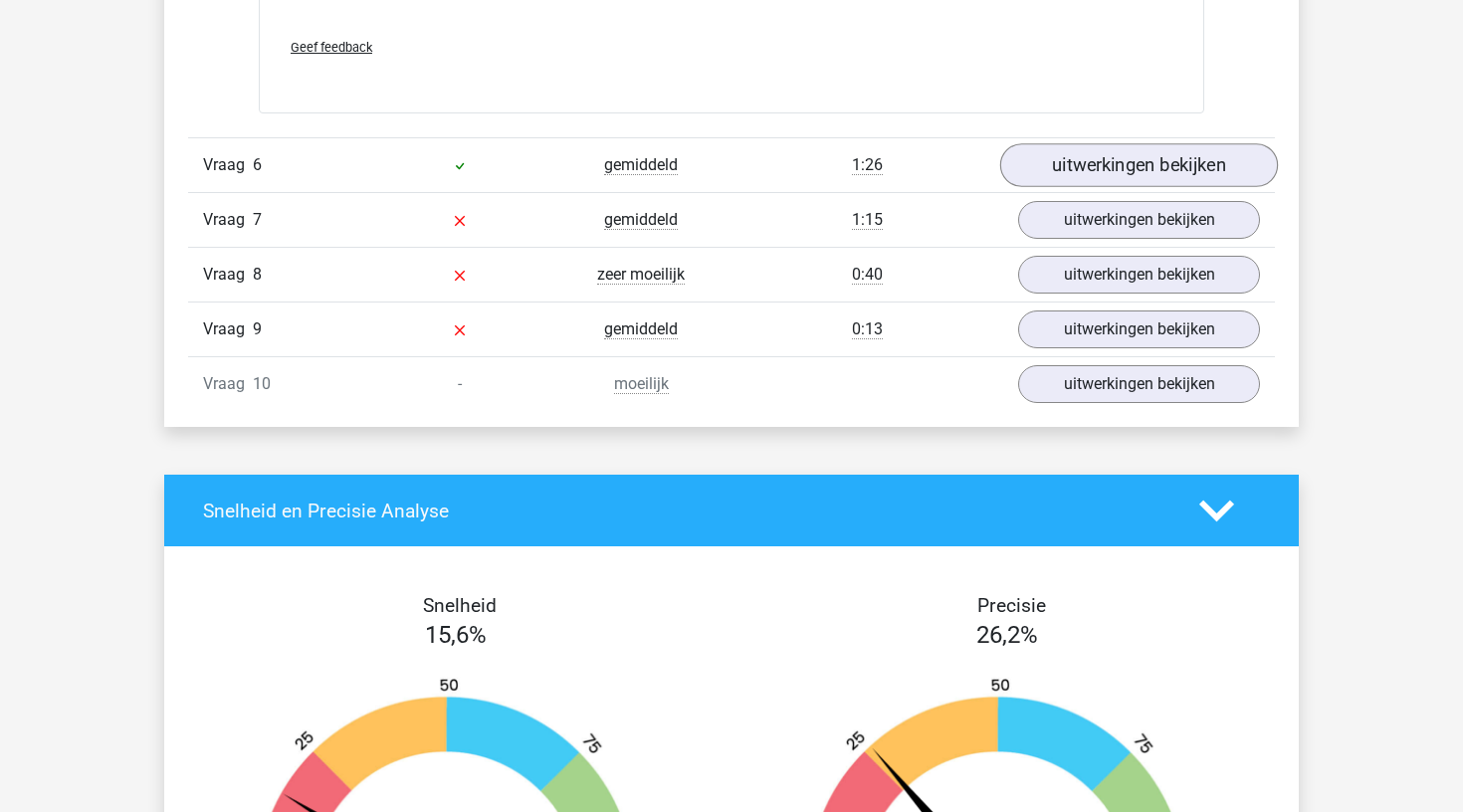click on "uitwerkingen bekijken" at bounding box center (1139, 165) 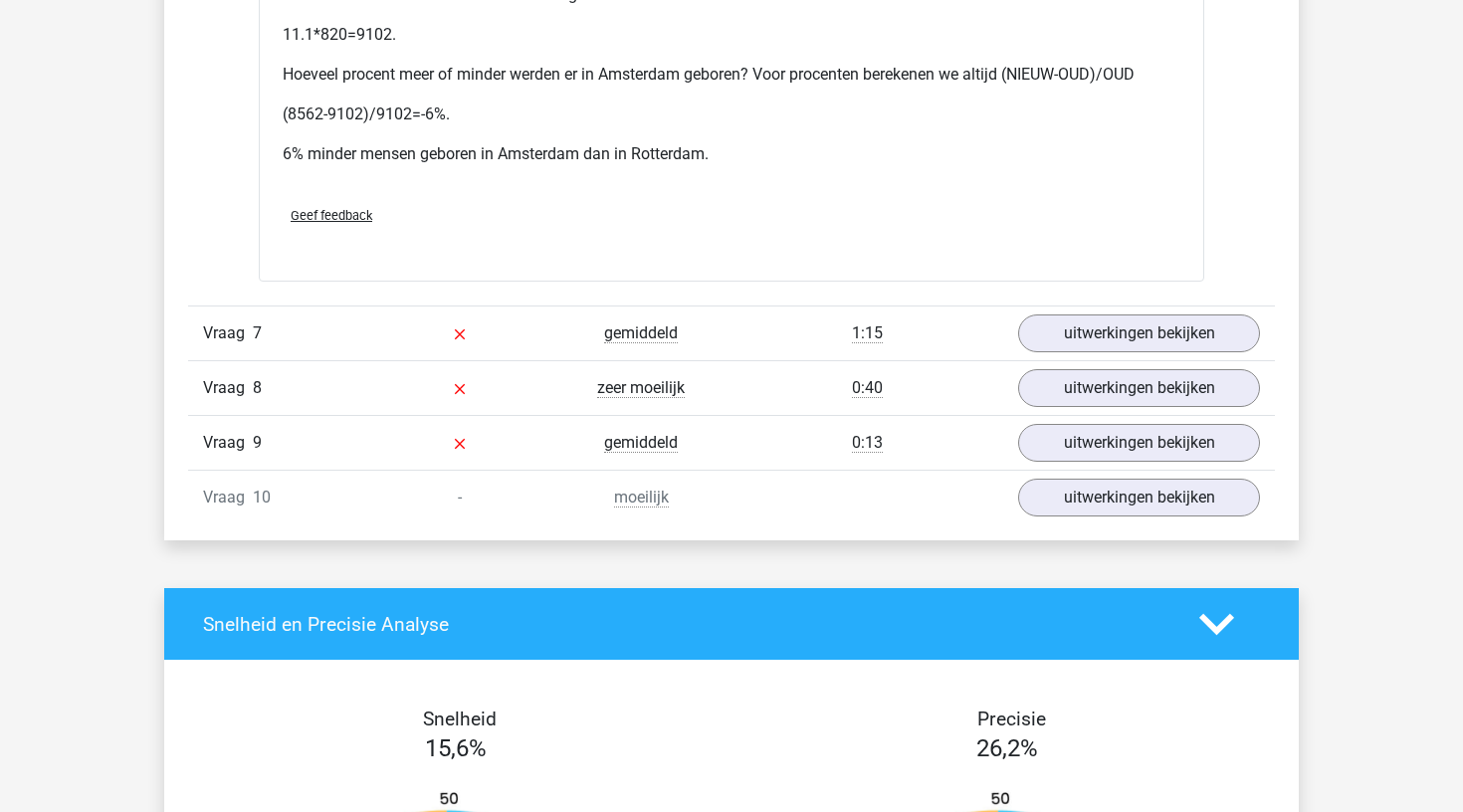 scroll, scrollTop: 8134, scrollLeft: 0, axis: vertical 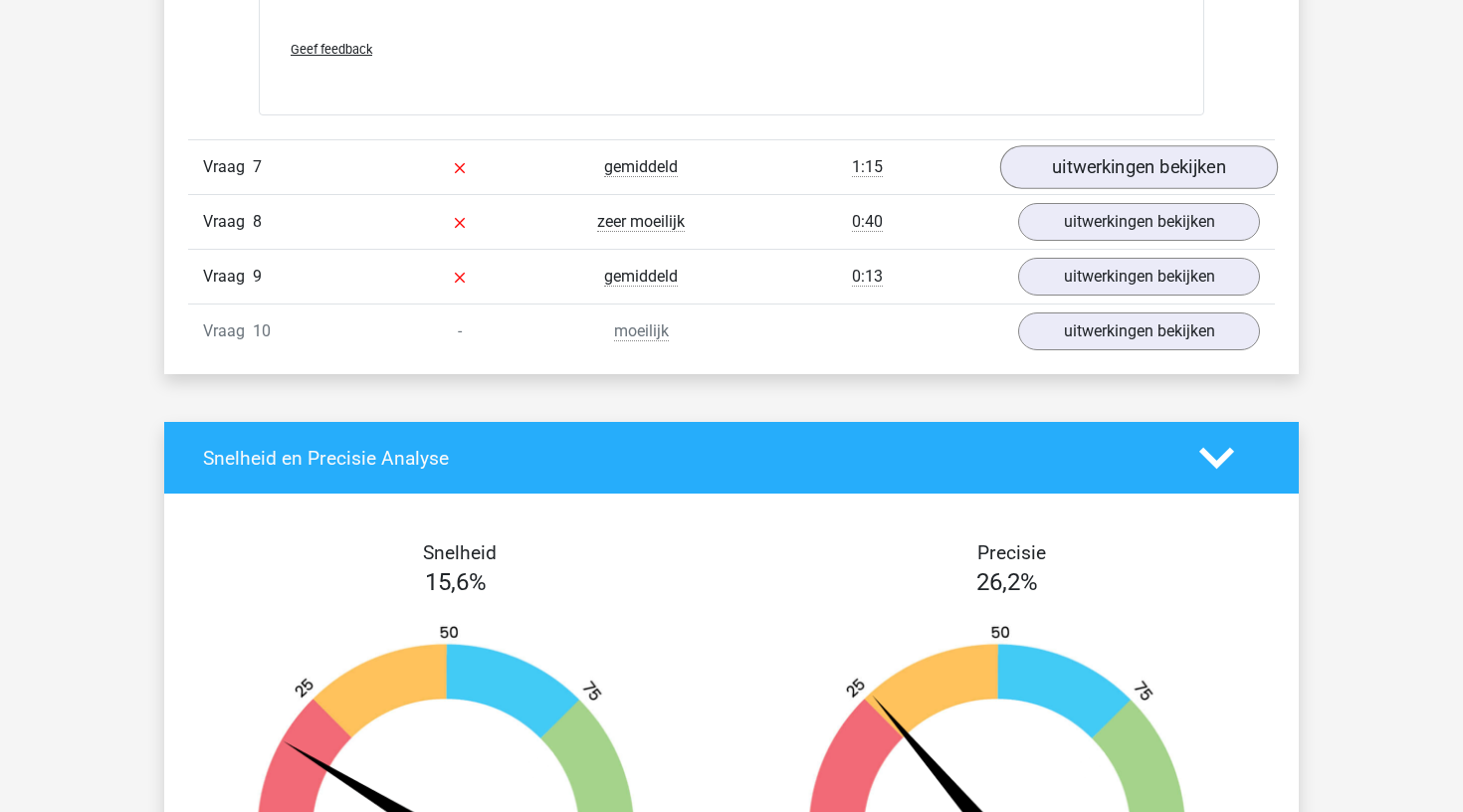 click on "uitwerkingen bekijken" at bounding box center [1139, 167] 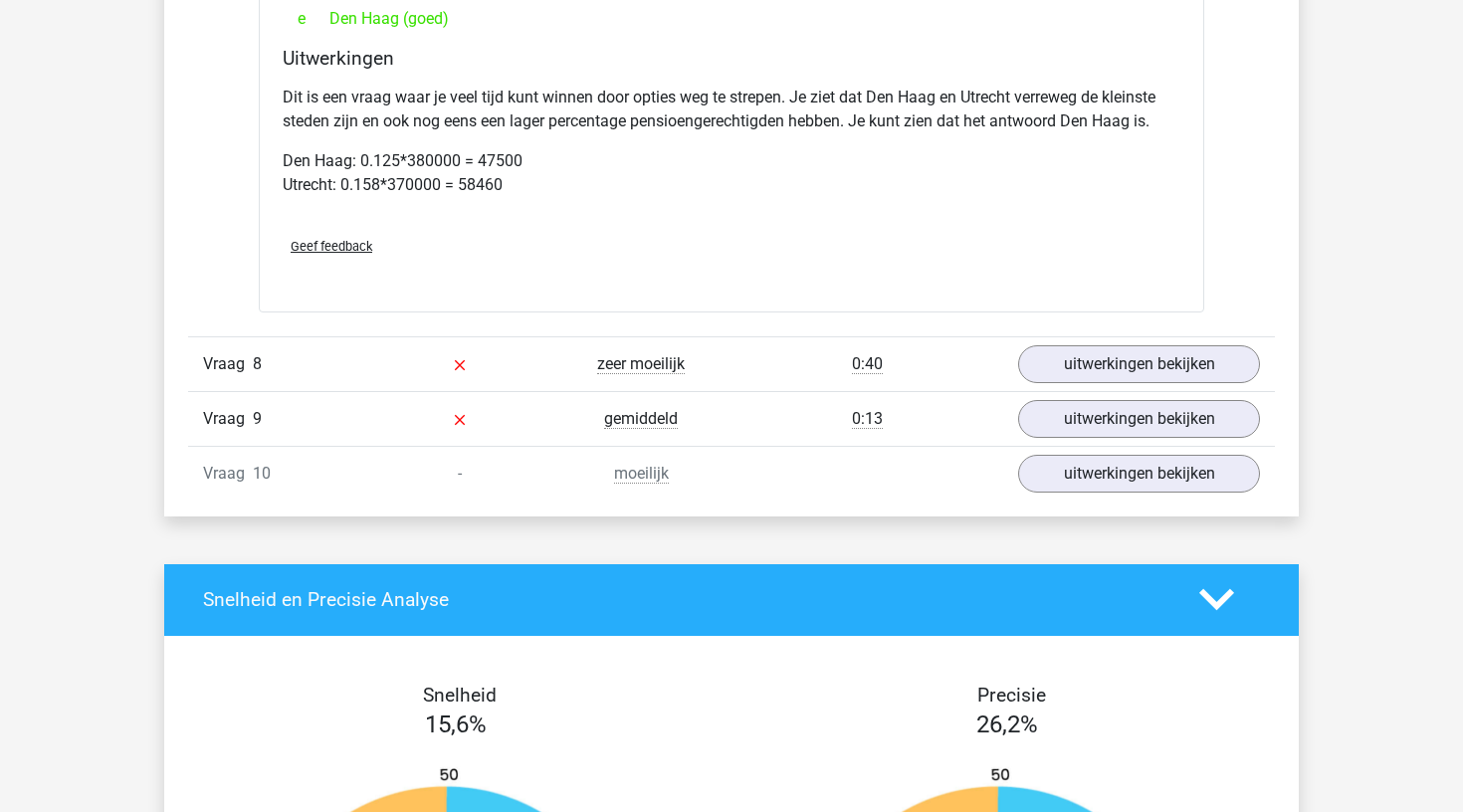scroll, scrollTop: 8786, scrollLeft: 0, axis: vertical 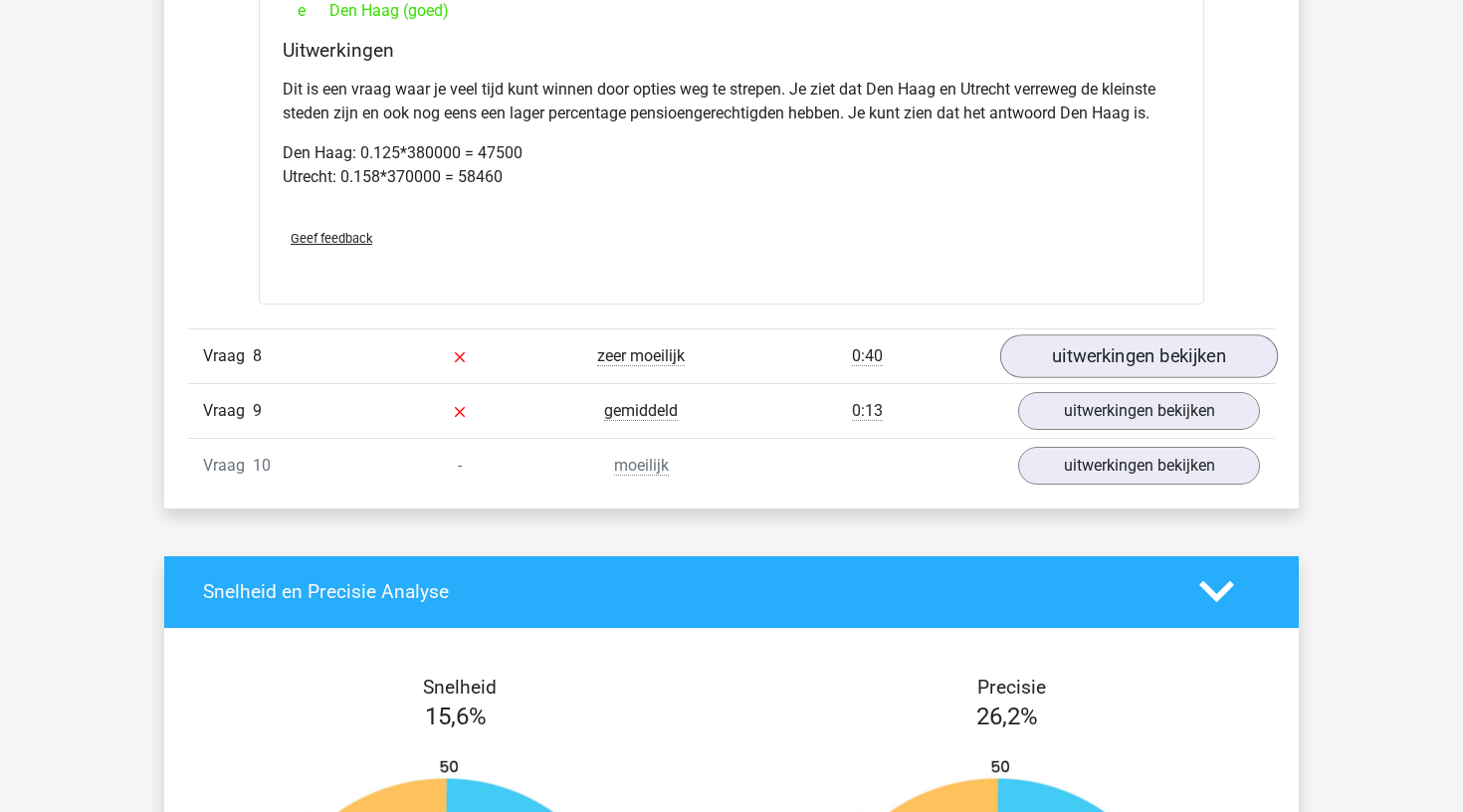 click on "uitwerkingen bekijken" at bounding box center [1139, 356] 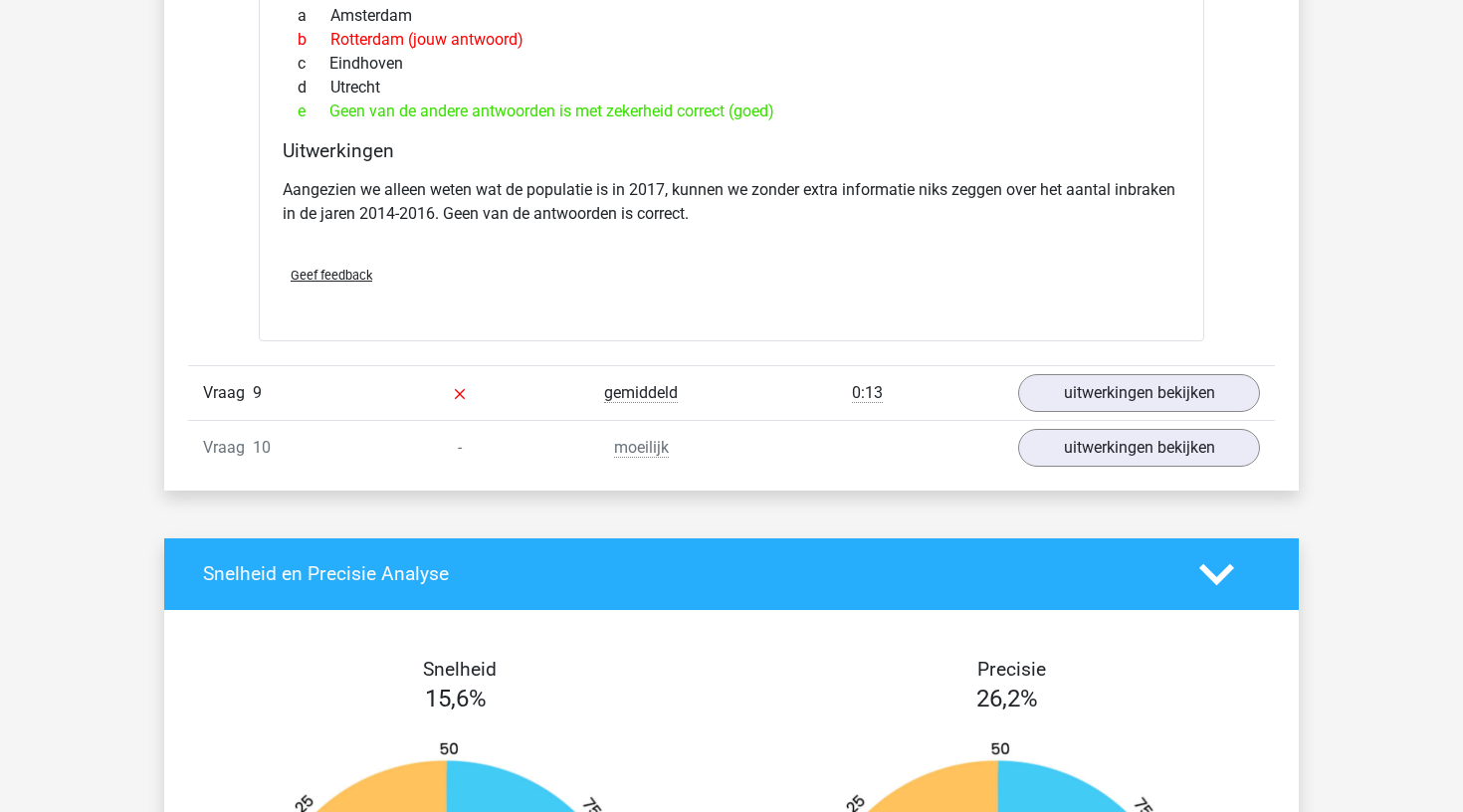 scroll, scrollTop: 9458, scrollLeft: 0, axis: vertical 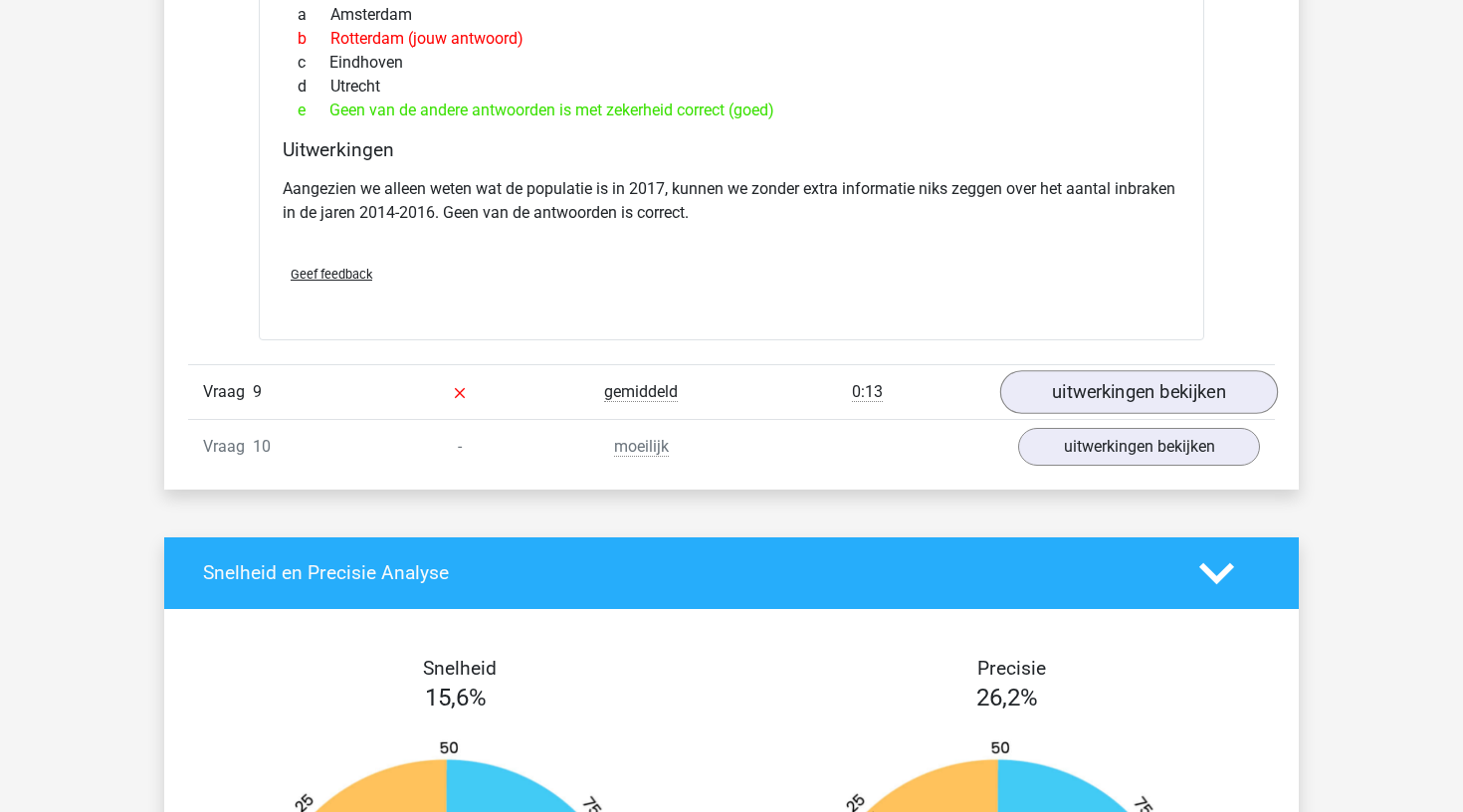 click on "uitwerkingen bekijken" at bounding box center (1139, 392) 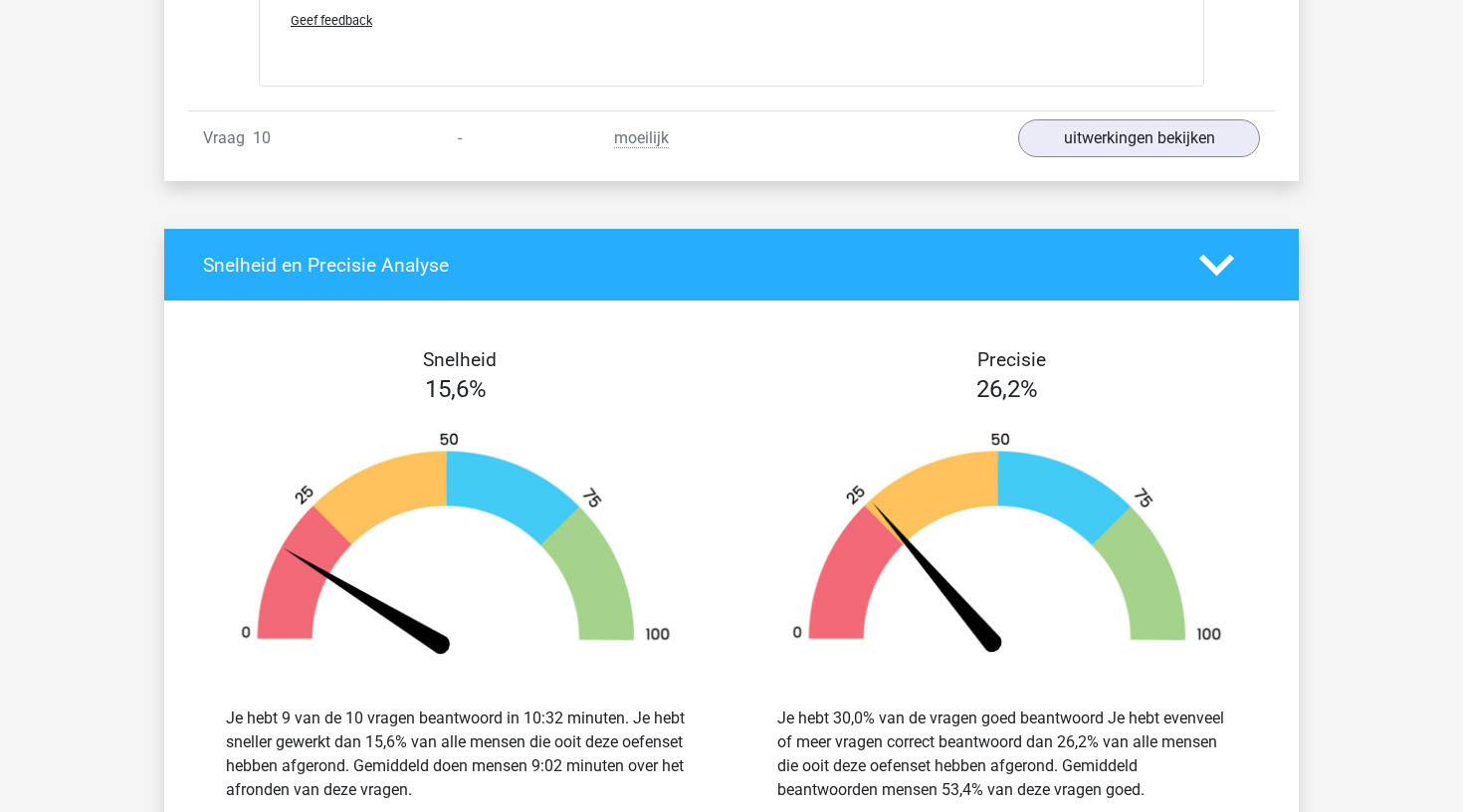 scroll, scrollTop: 10536, scrollLeft: 0, axis: vertical 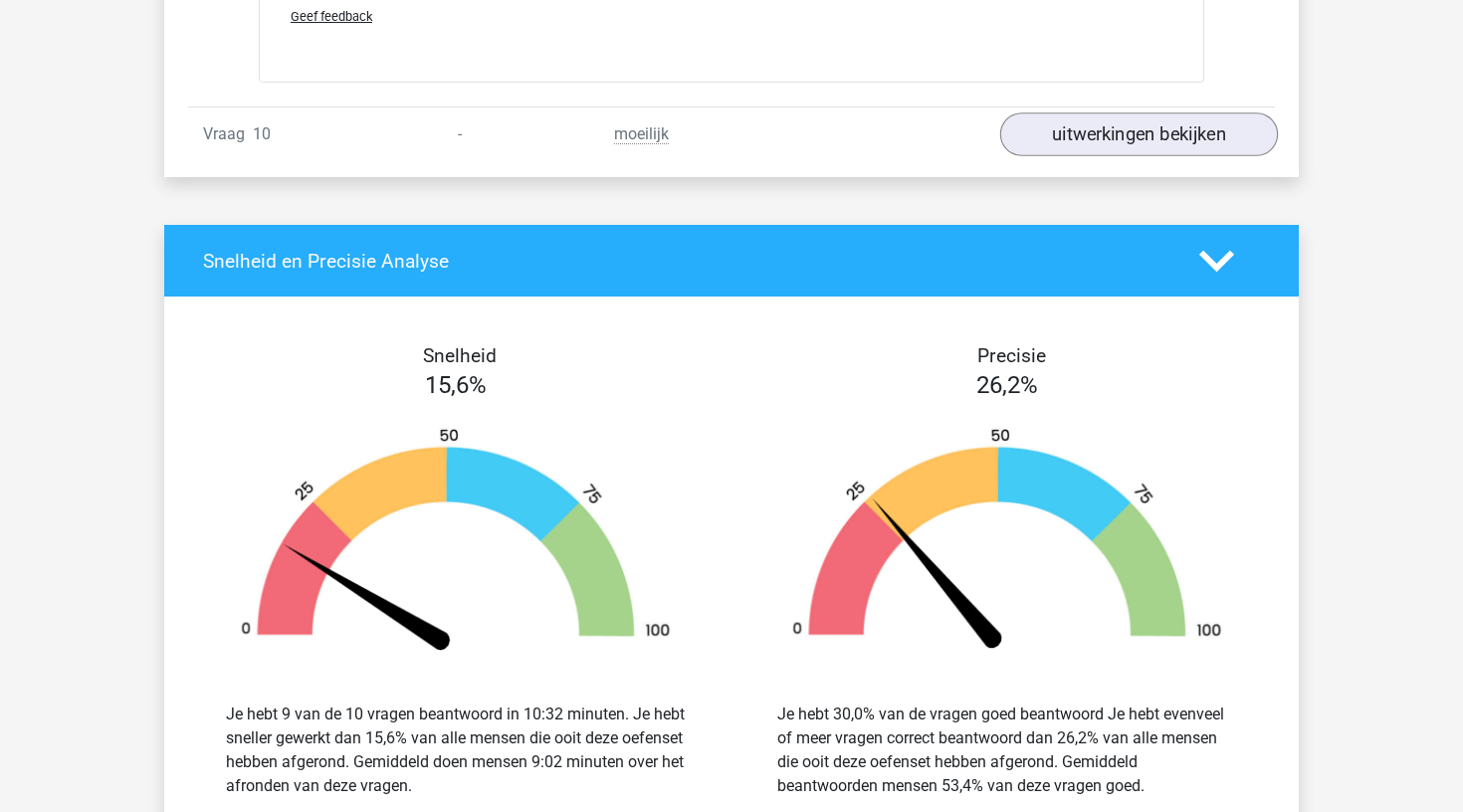 click on "uitwerkingen bekijken" at bounding box center [1139, 134] 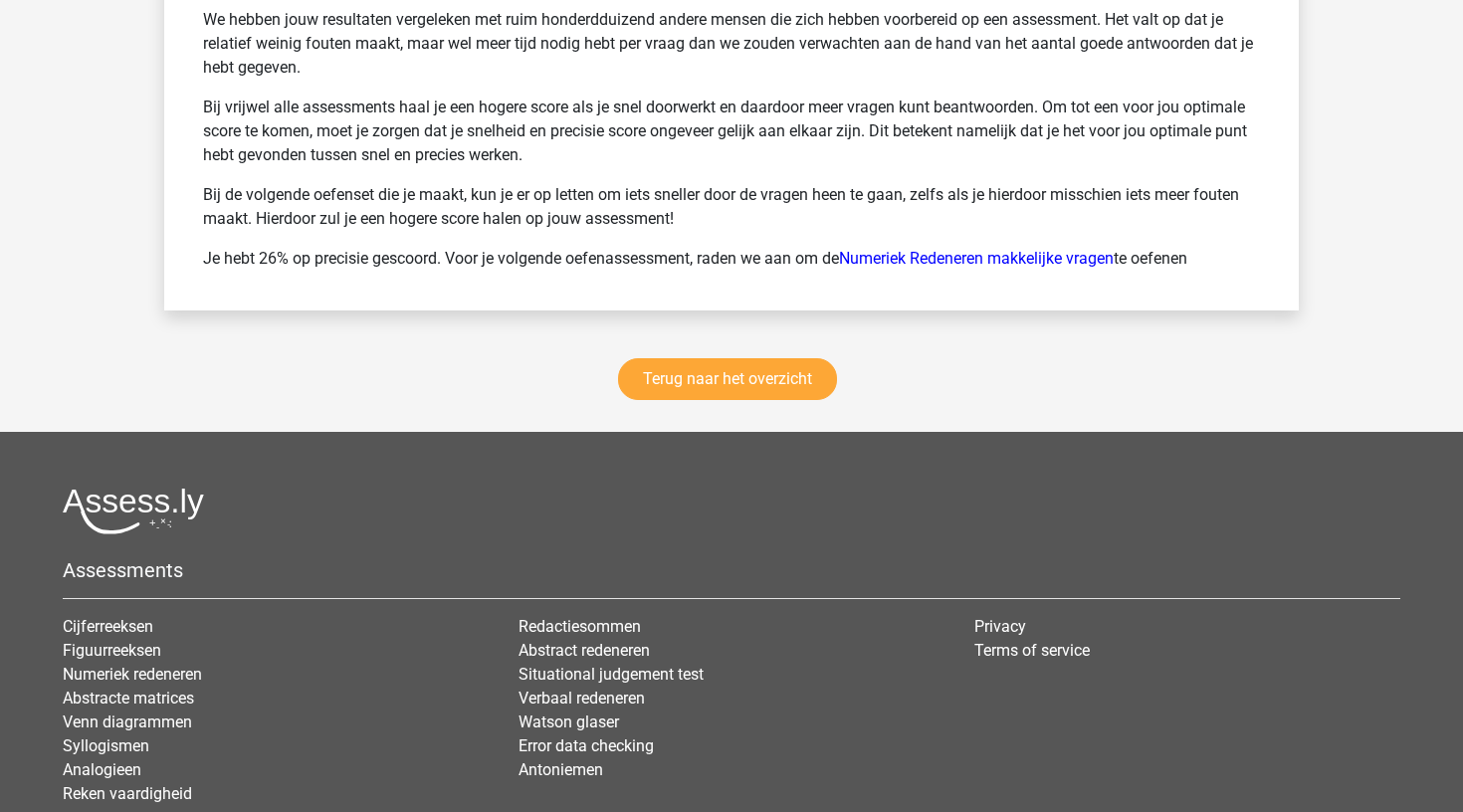 scroll, scrollTop: 12153, scrollLeft: 0, axis: vertical 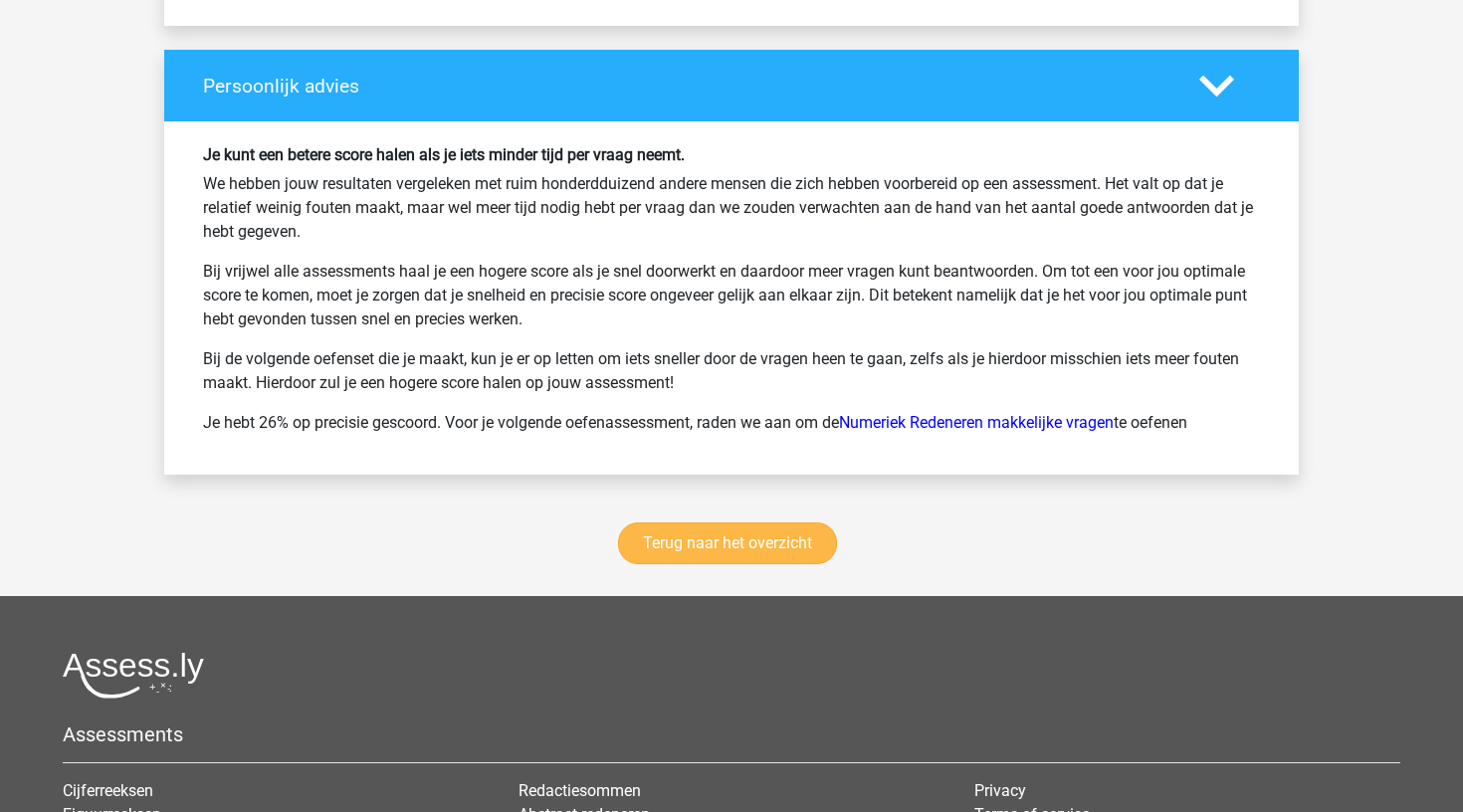 click on "Terug naar het overzicht" at bounding box center [728, 543] 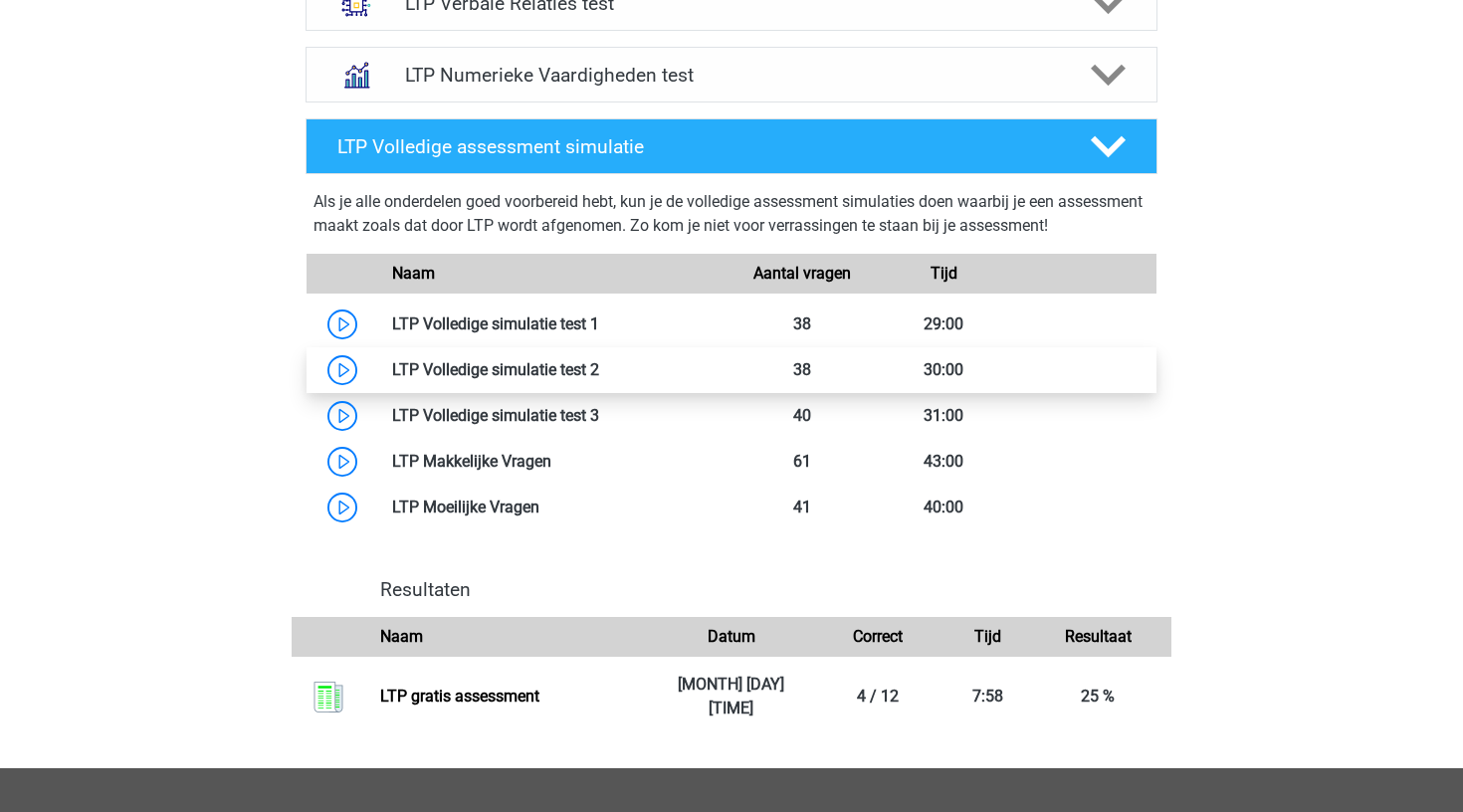 scroll, scrollTop: 1071, scrollLeft: 0, axis: vertical 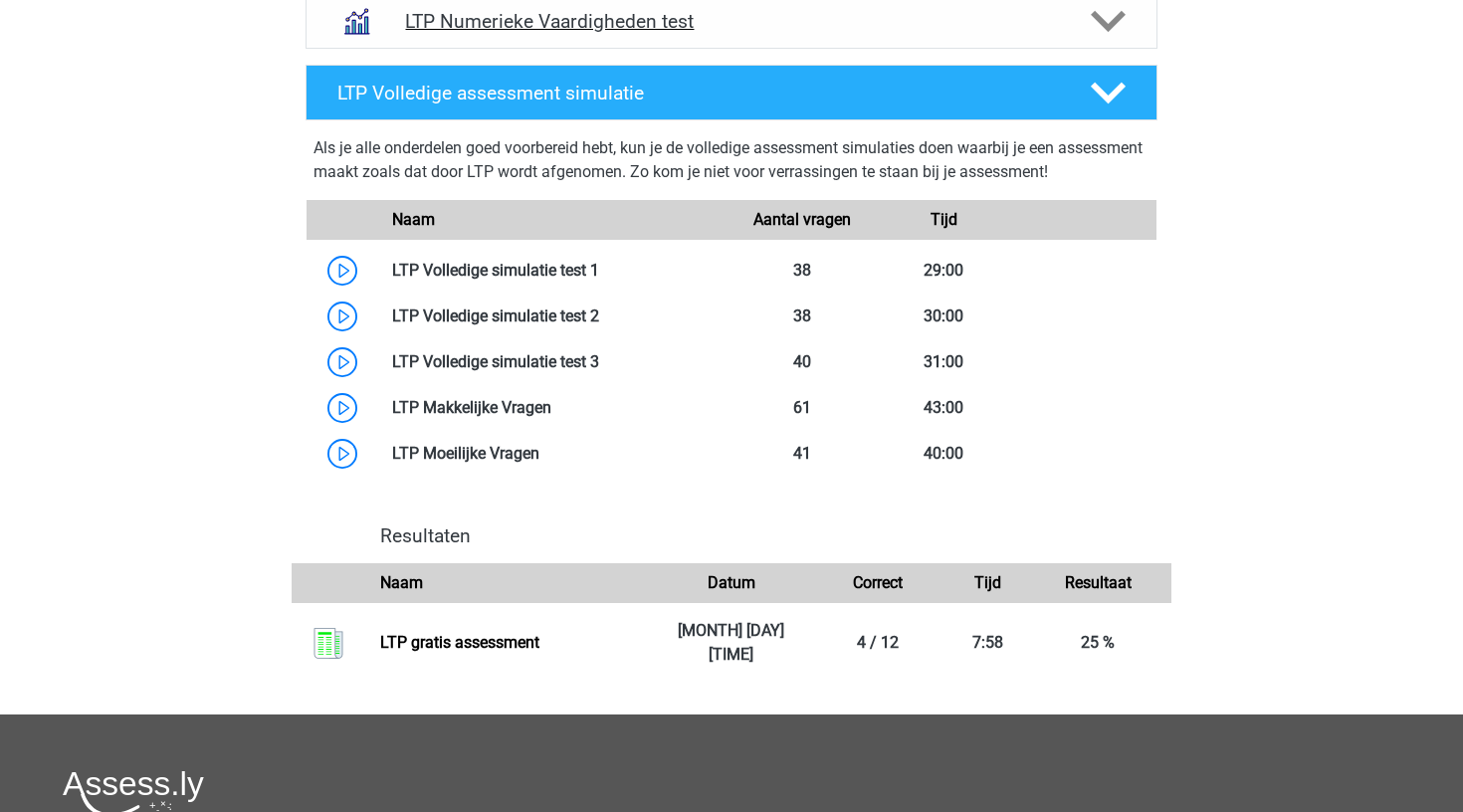 click on "LTP Numerieke Vaardigheden test" at bounding box center [731, 21] 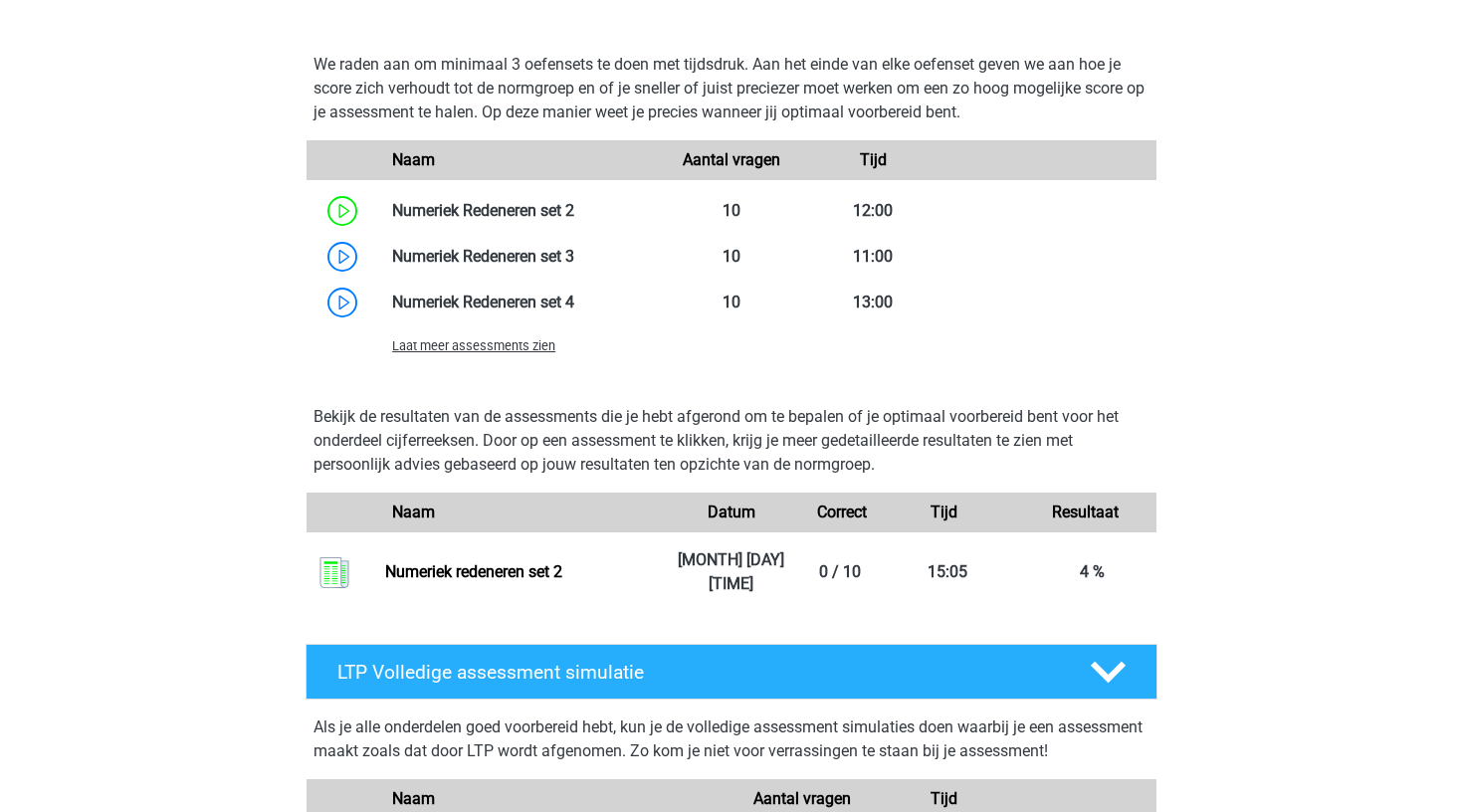 scroll, scrollTop: 1484, scrollLeft: 0, axis: vertical 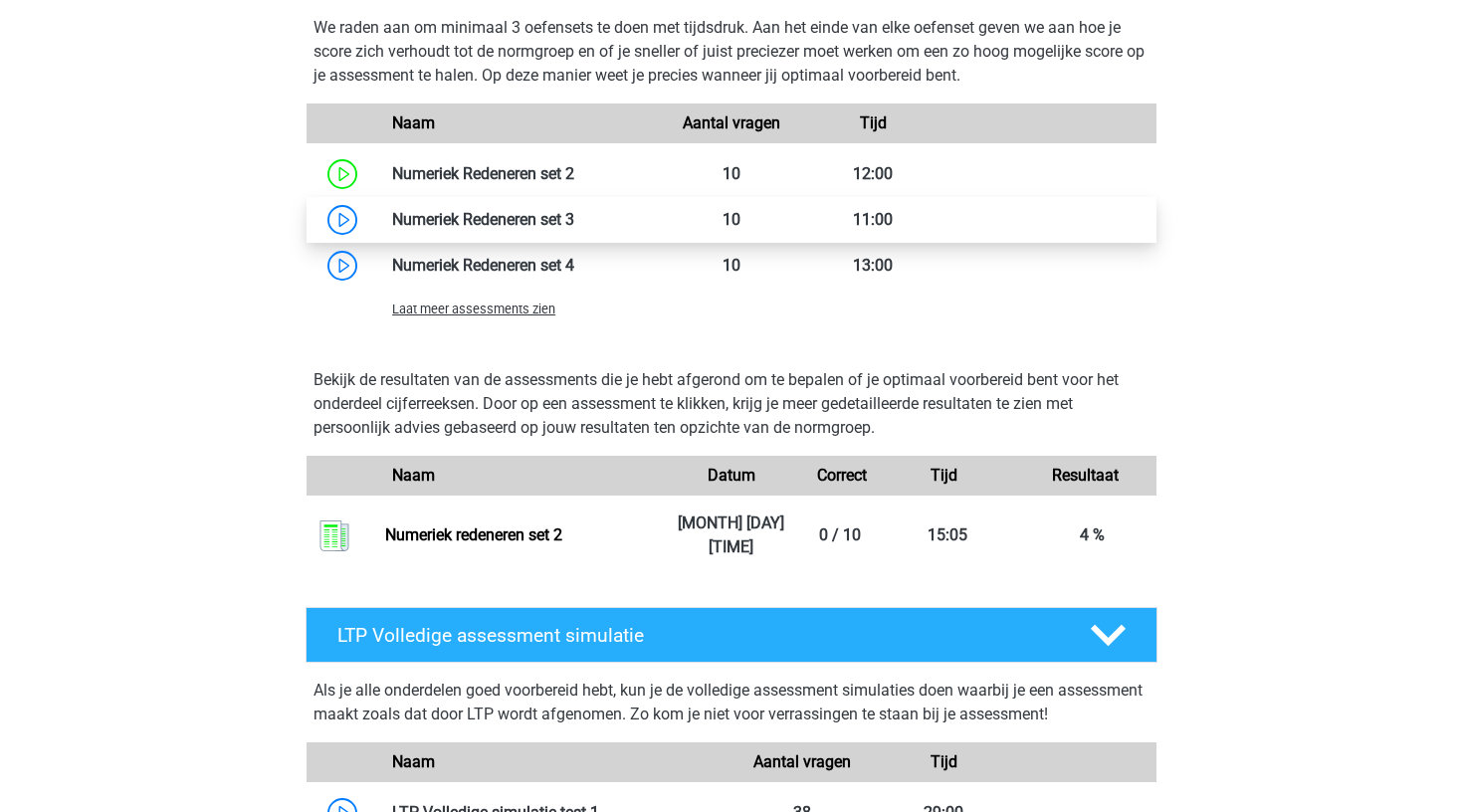 click at bounding box center (574, 219) 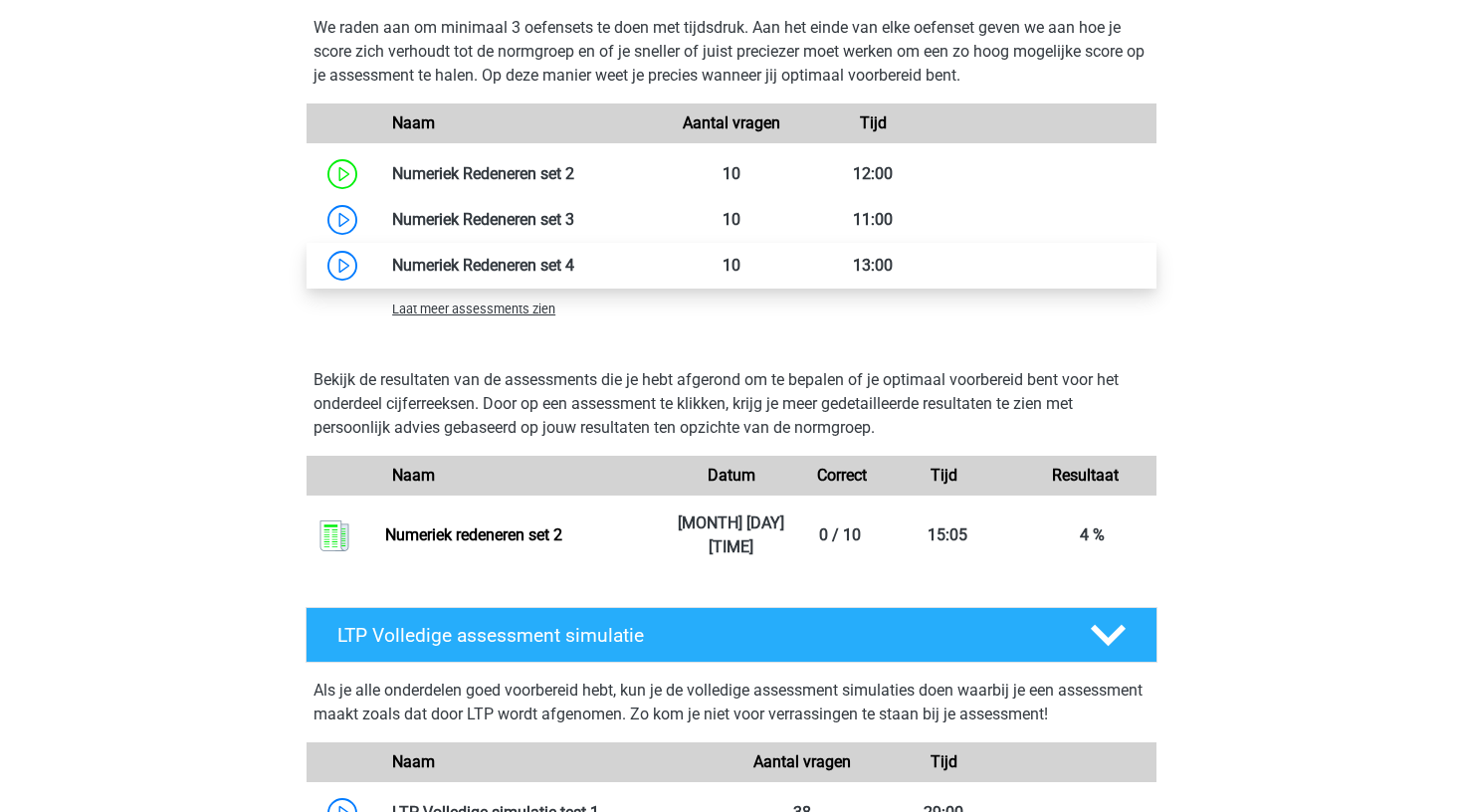 click at bounding box center (574, 265) 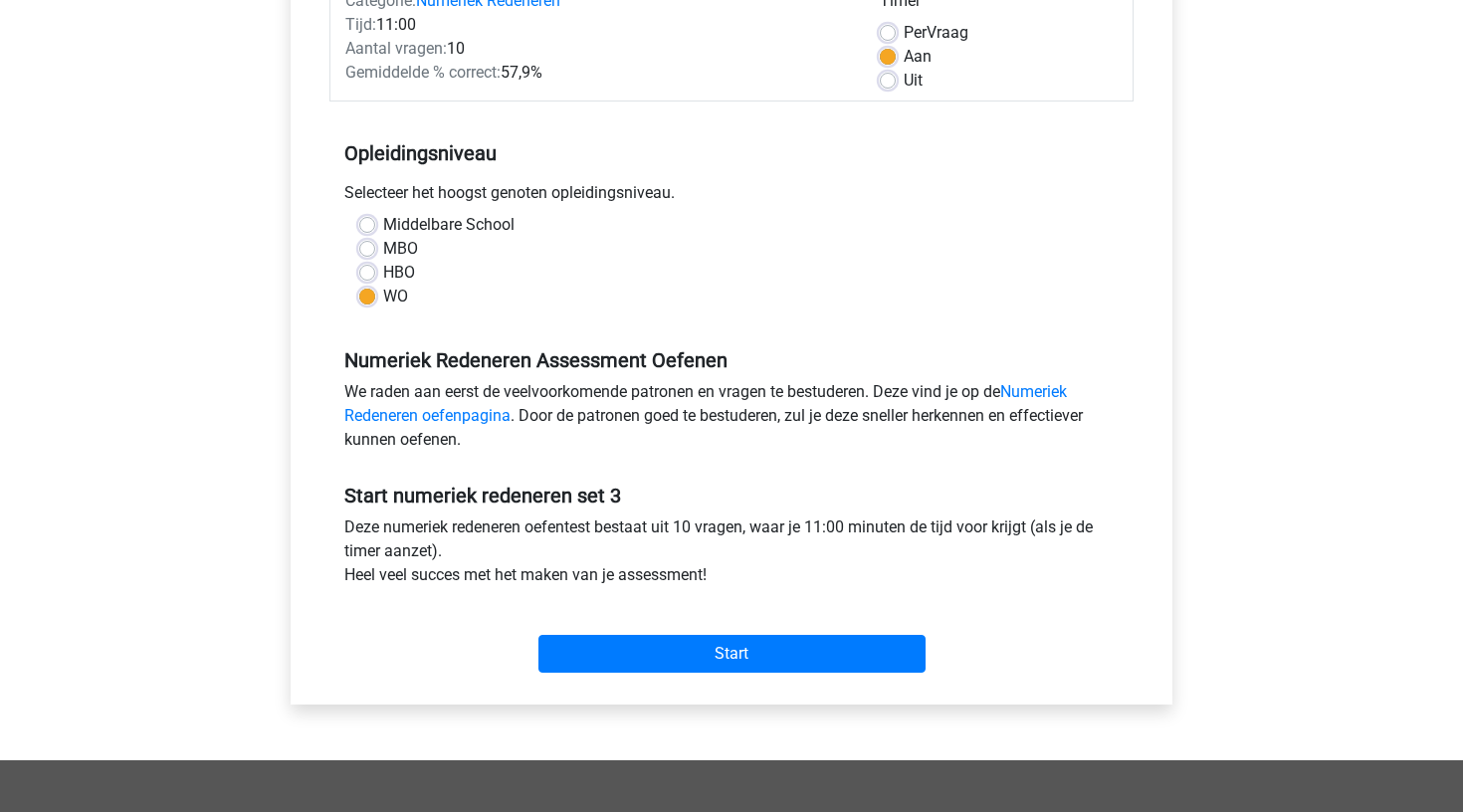 scroll, scrollTop: 290, scrollLeft: 0, axis: vertical 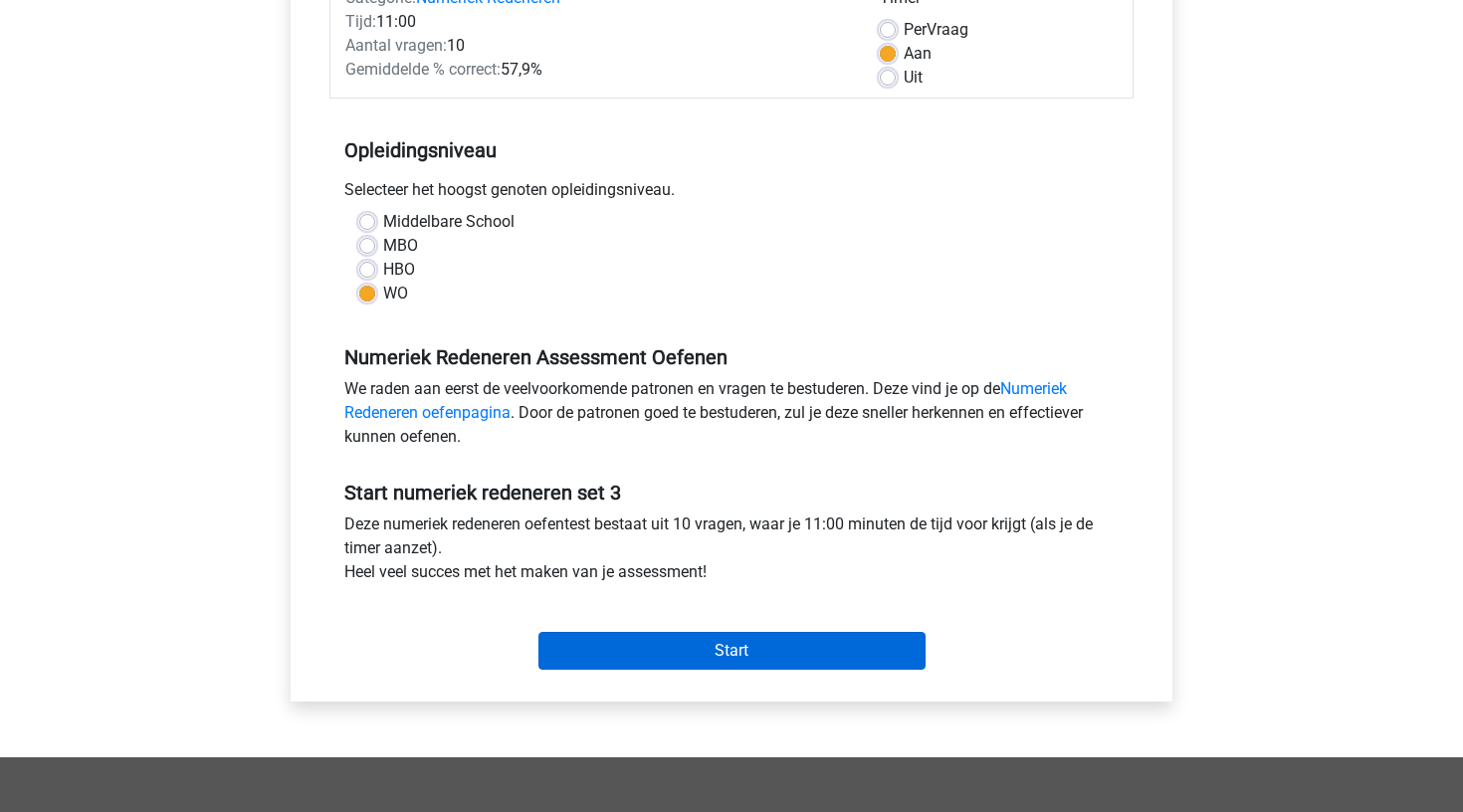 click on "Start" at bounding box center [732, 651] 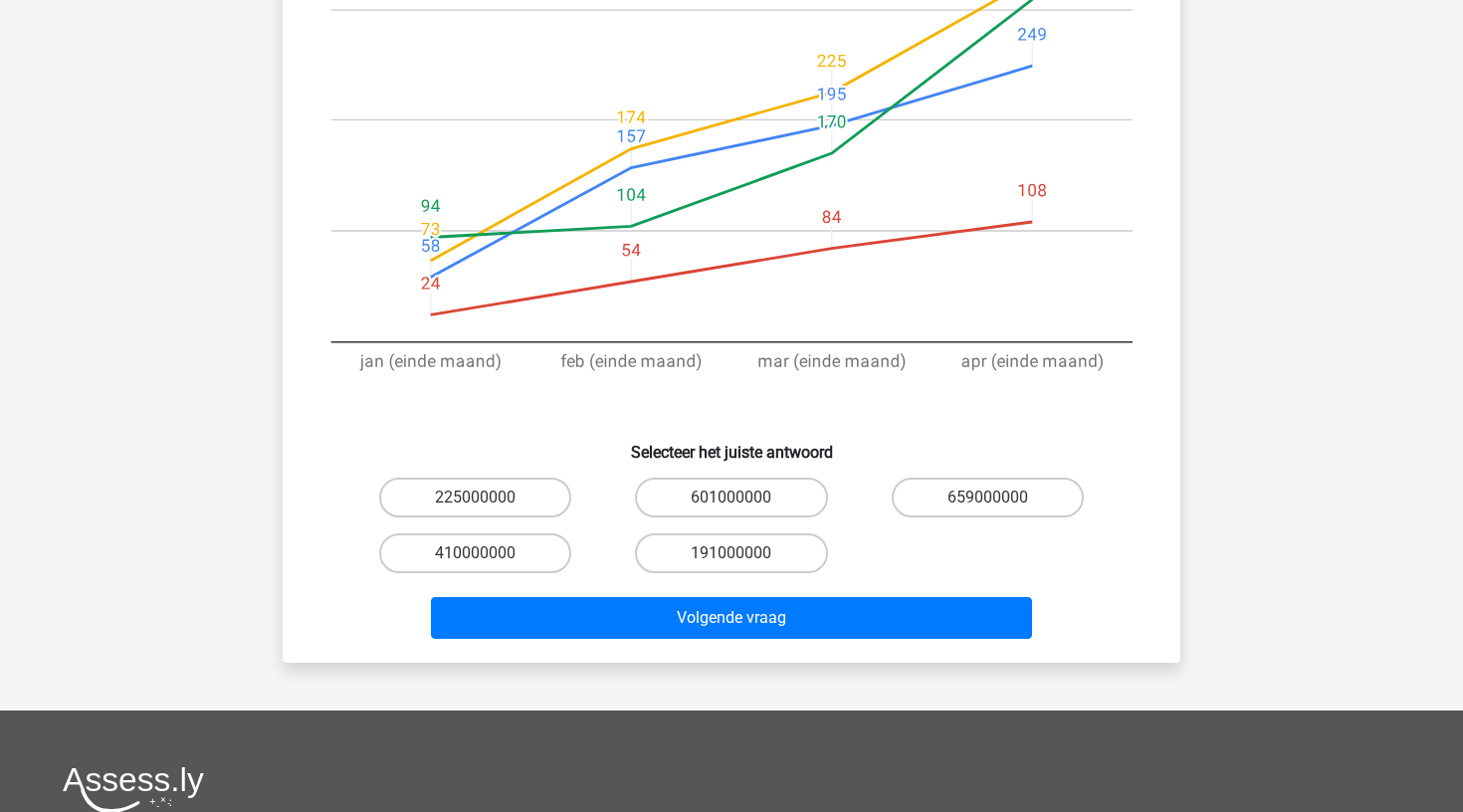 scroll, scrollTop: 475, scrollLeft: 0, axis: vertical 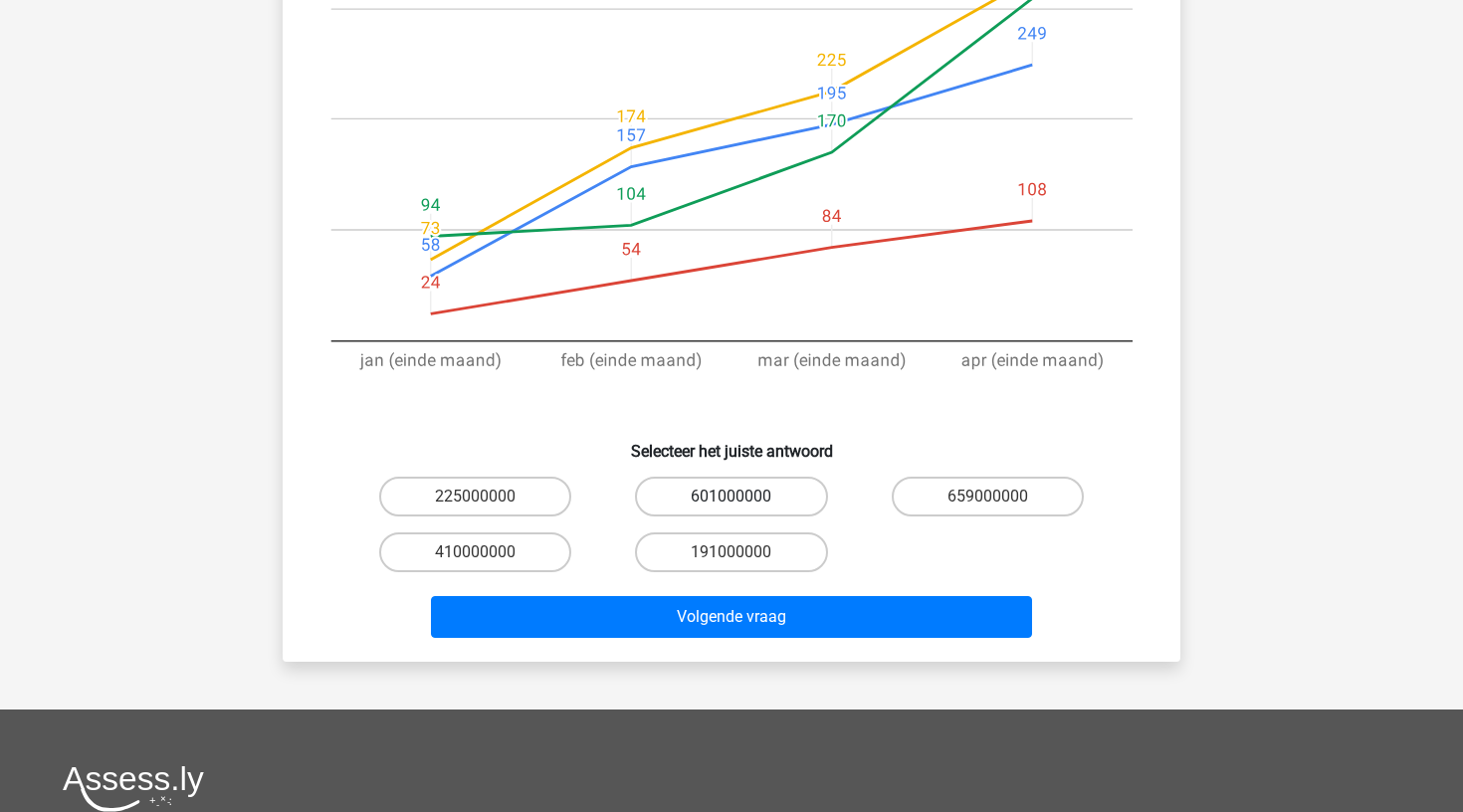 click on "601000000" at bounding box center [731, 497] 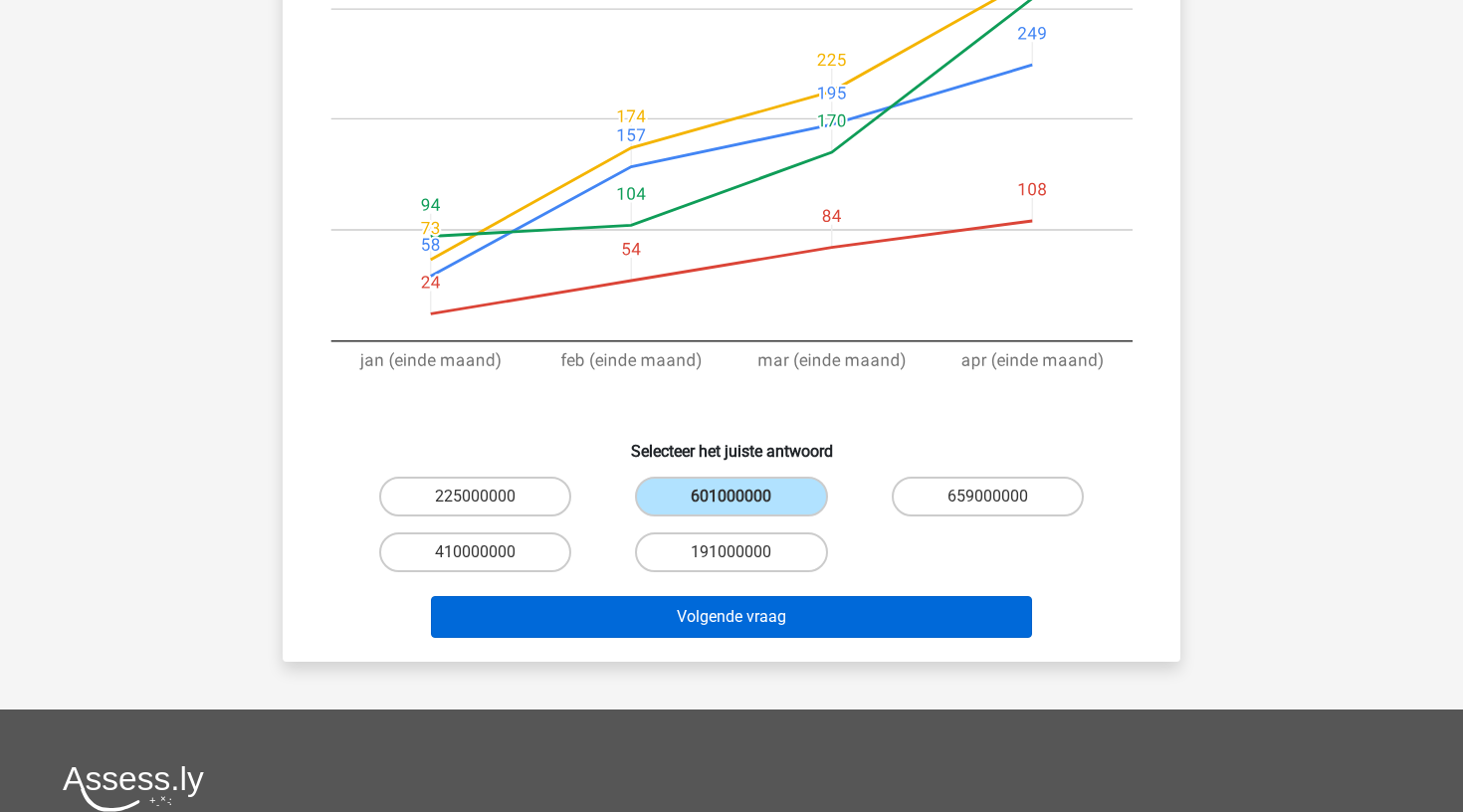 click on "Volgende vraag" at bounding box center (732, 617) 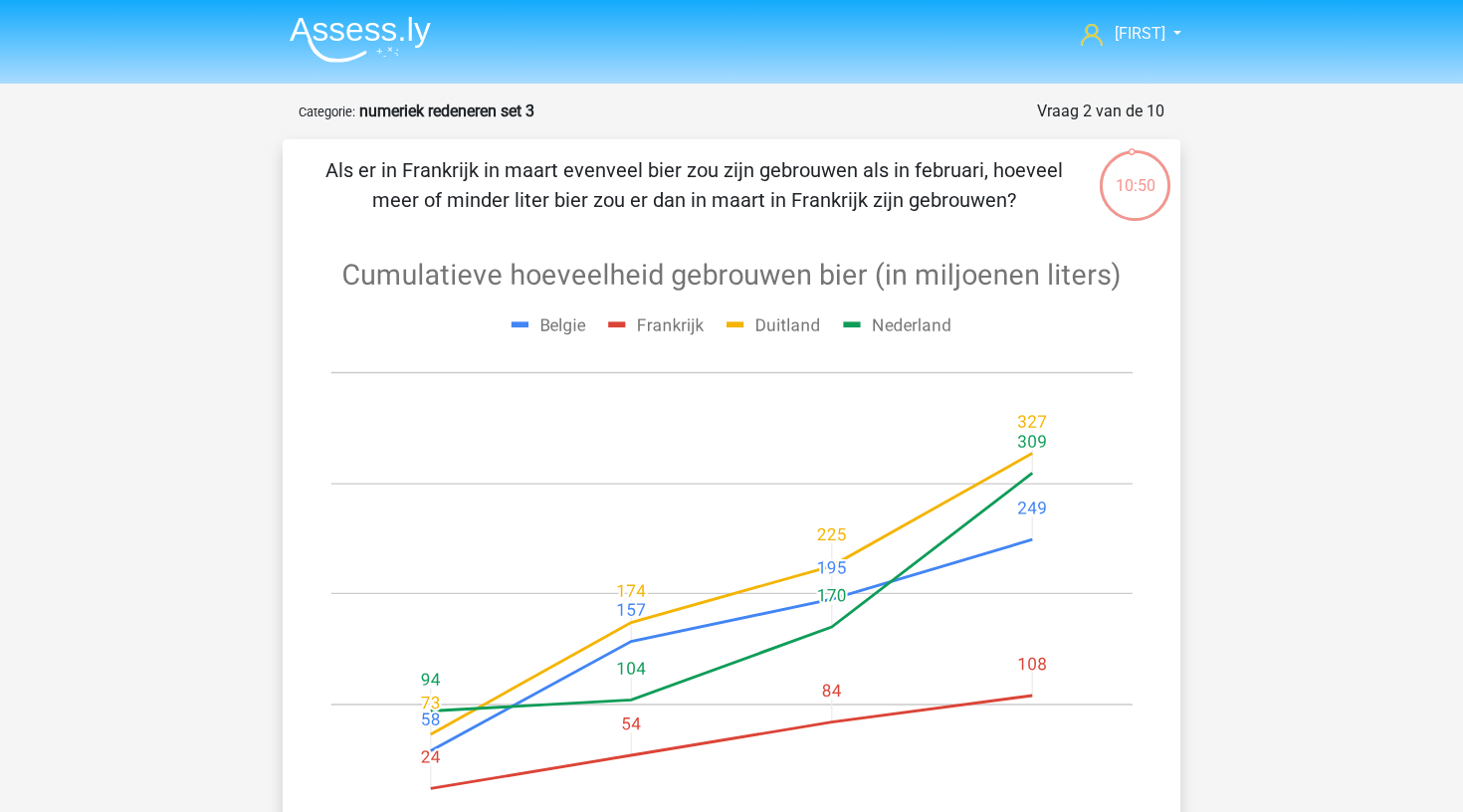 scroll, scrollTop: -7, scrollLeft: 0, axis: vertical 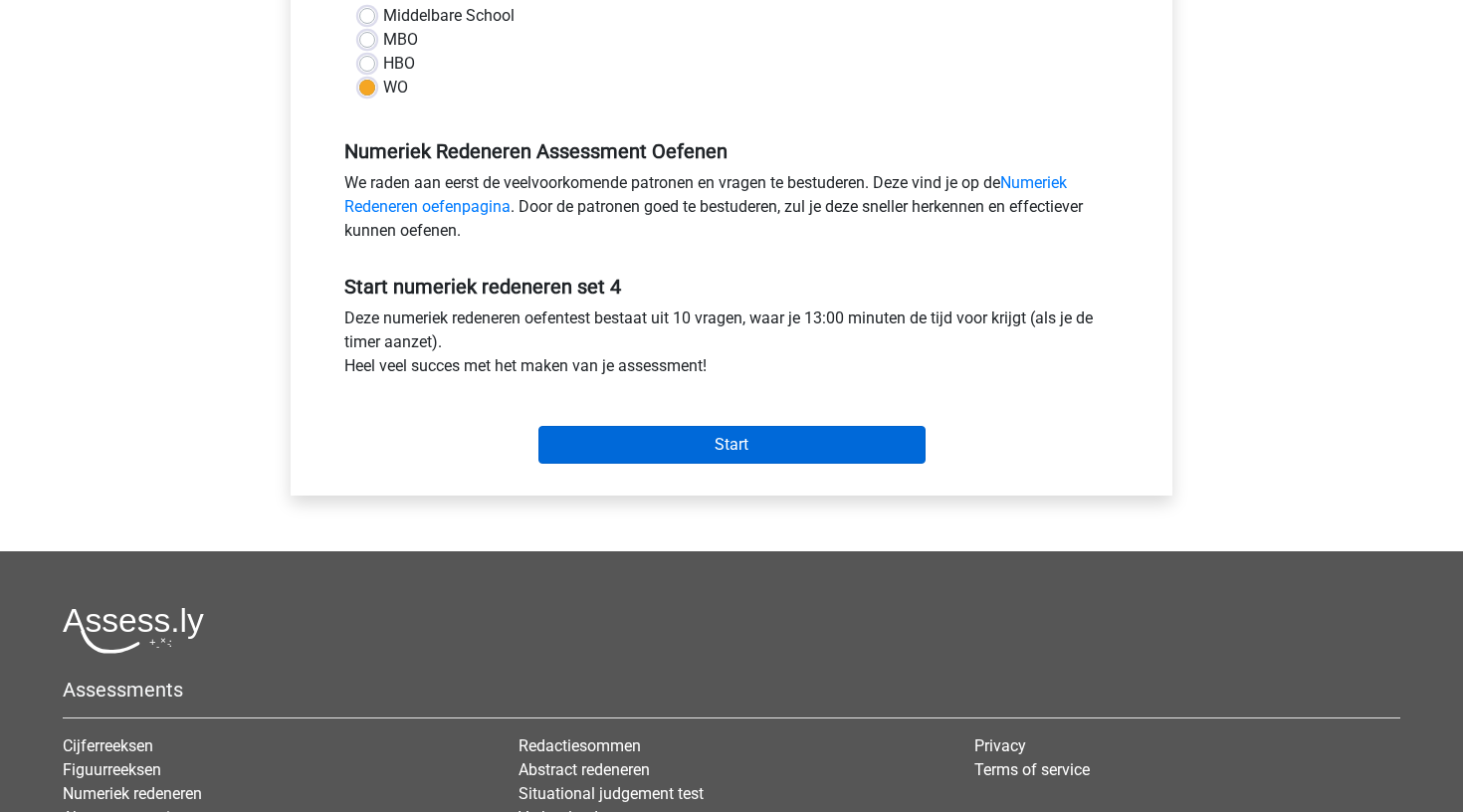 click on "Start" at bounding box center [732, 445] 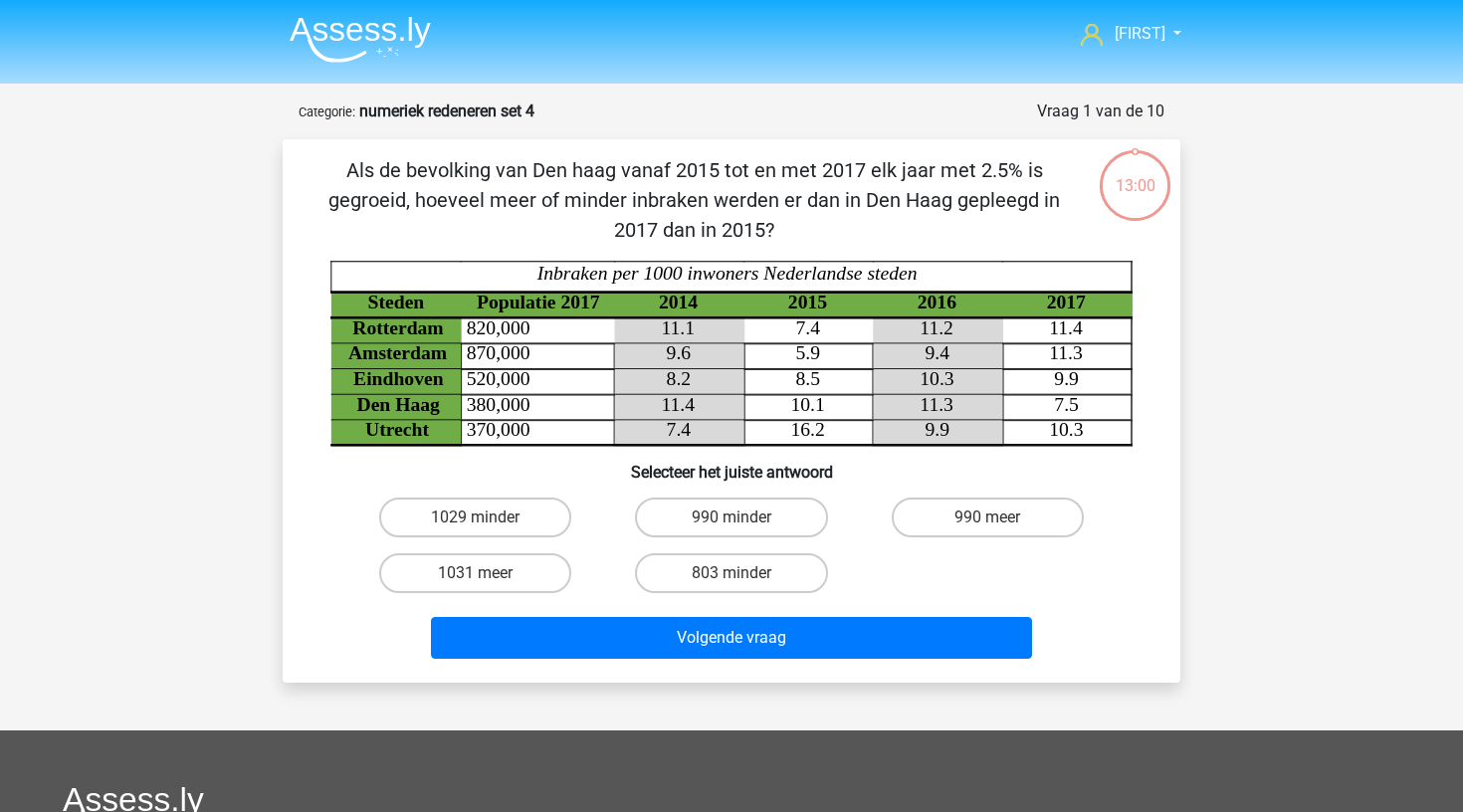scroll, scrollTop: 0, scrollLeft: 0, axis: both 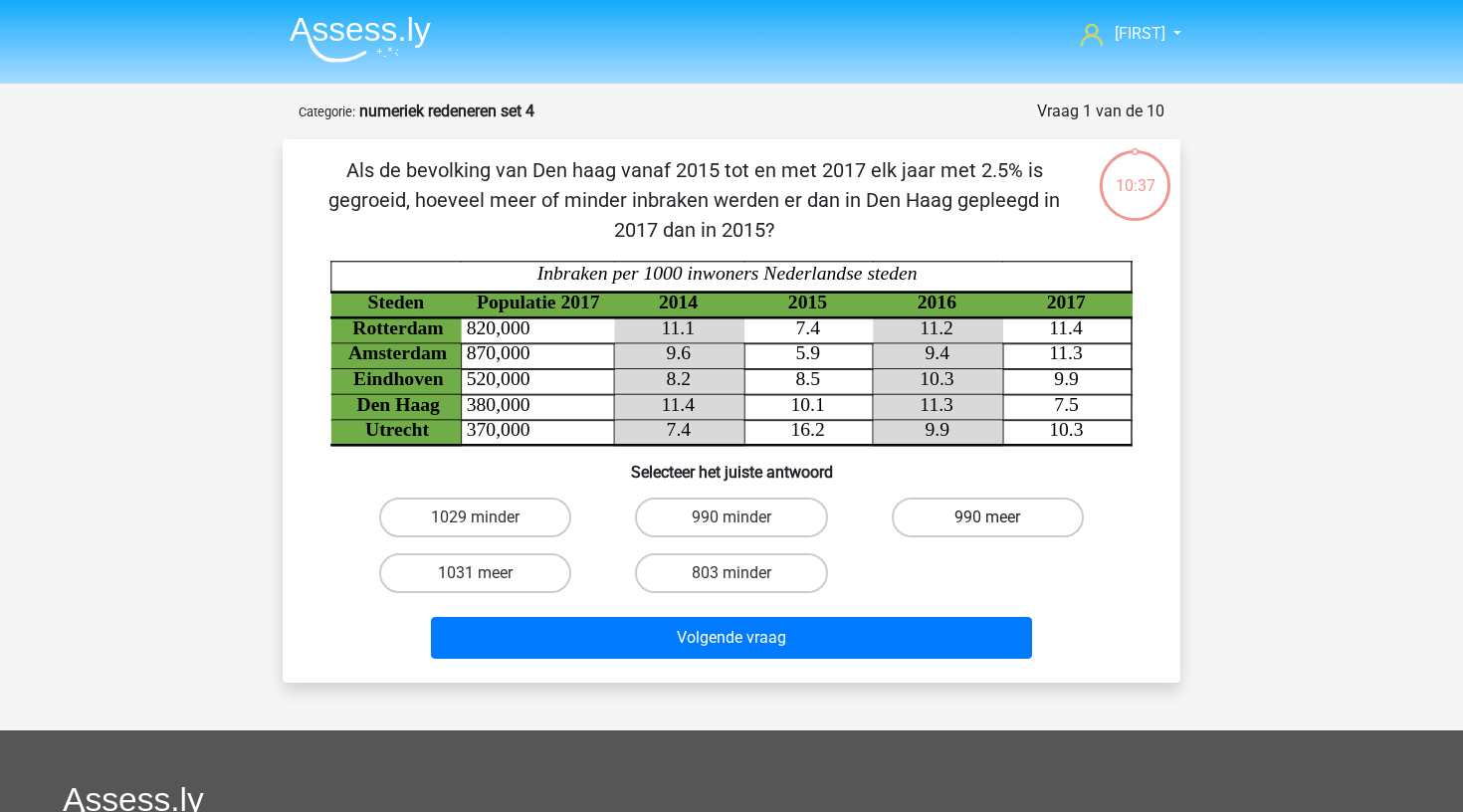 click on "990 meer" at bounding box center [987, 517] 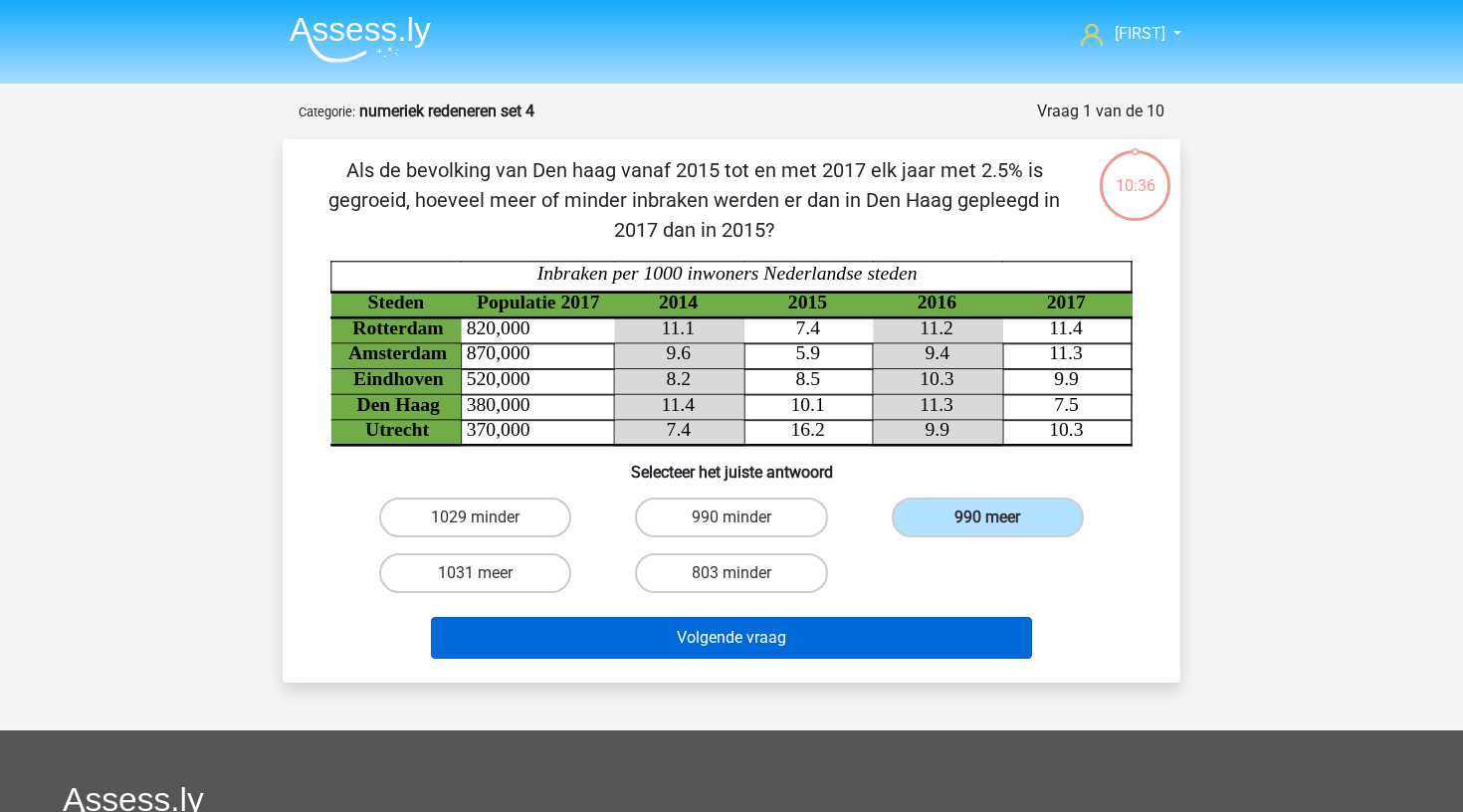 click on "Volgende vraag" at bounding box center [732, 638] 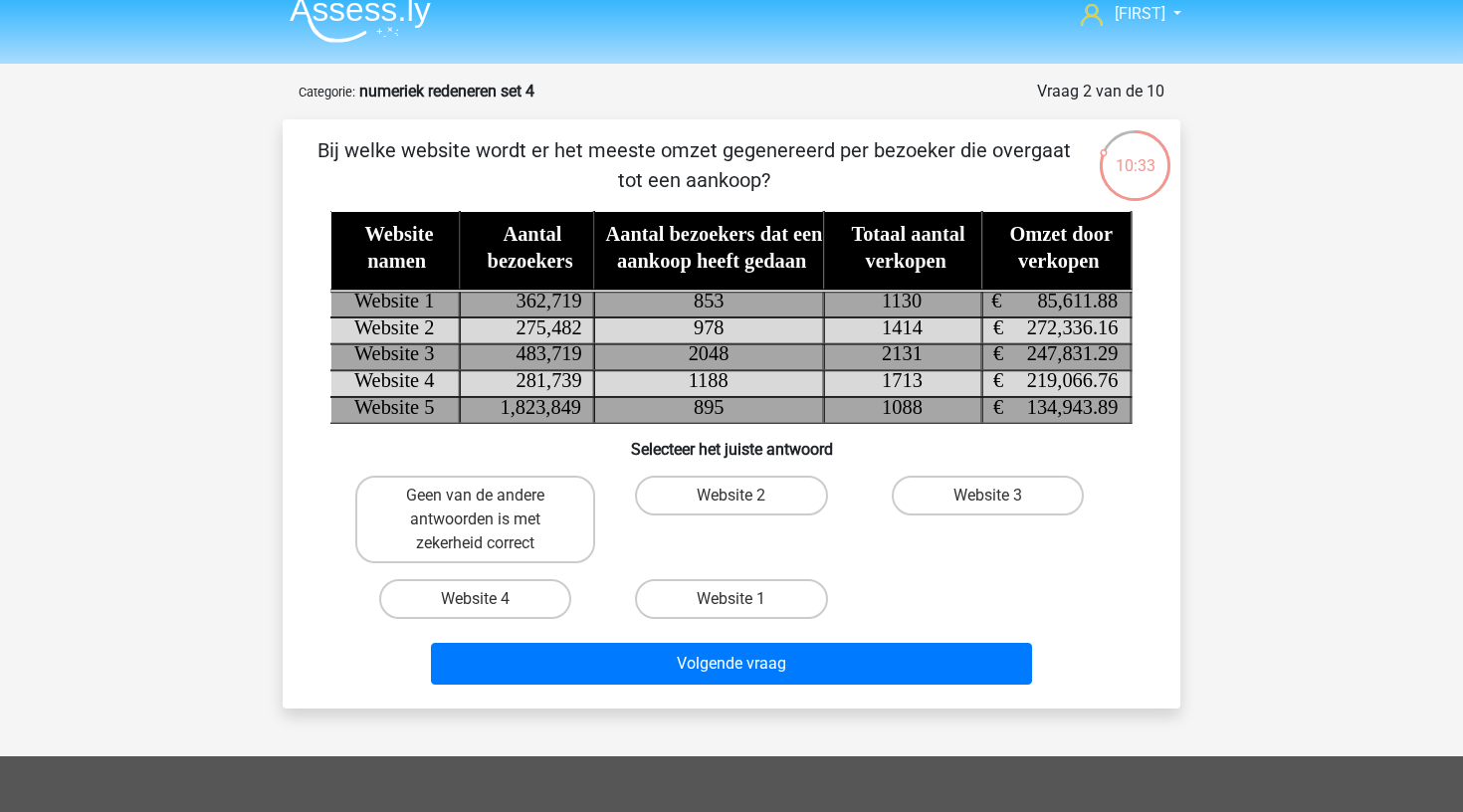 scroll, scrollTop: 4, scrollLeft: 0, axis: vertical 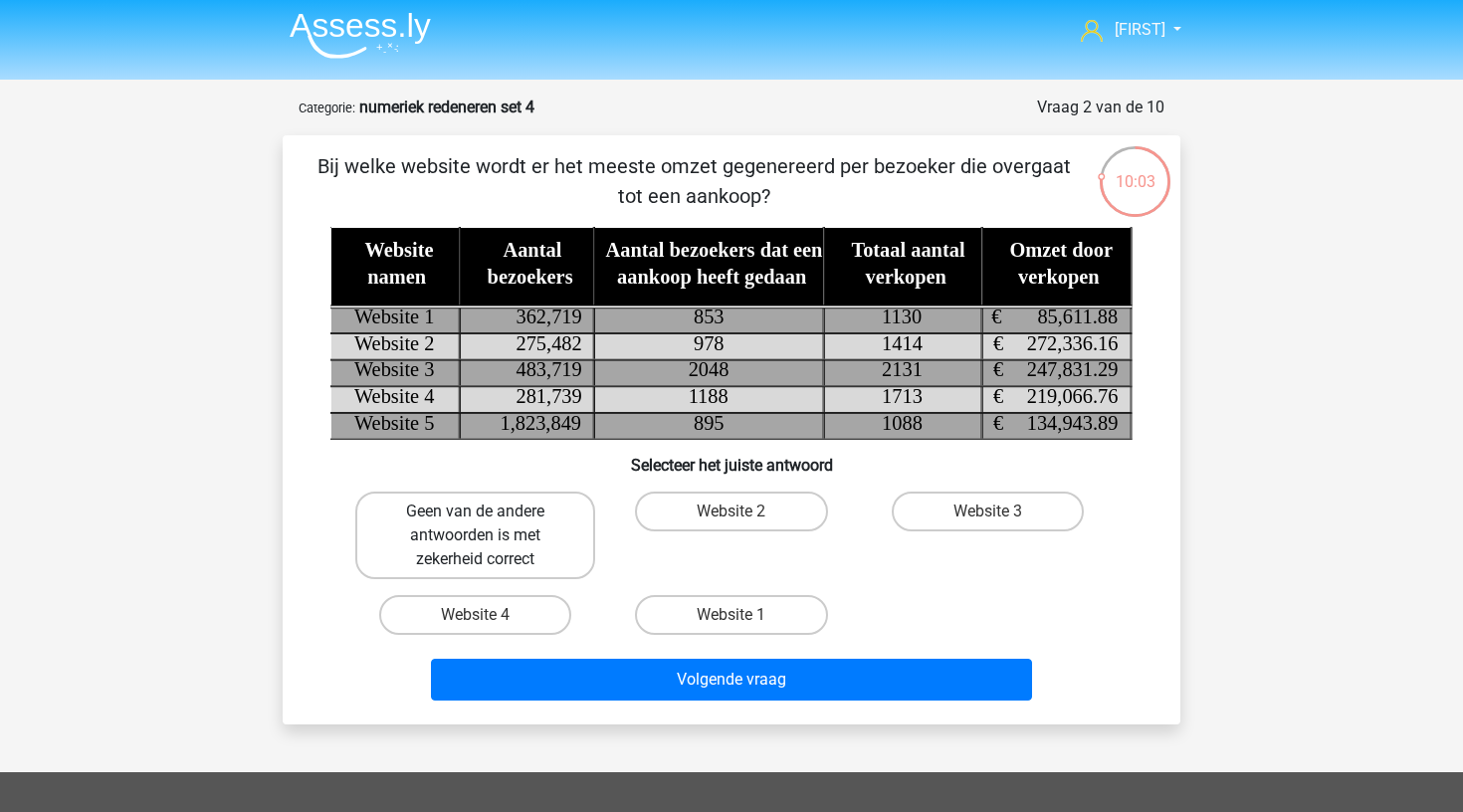click on "Geen van de andere antwoorden is met zekerheid correct" at bounding box center (475, 535) 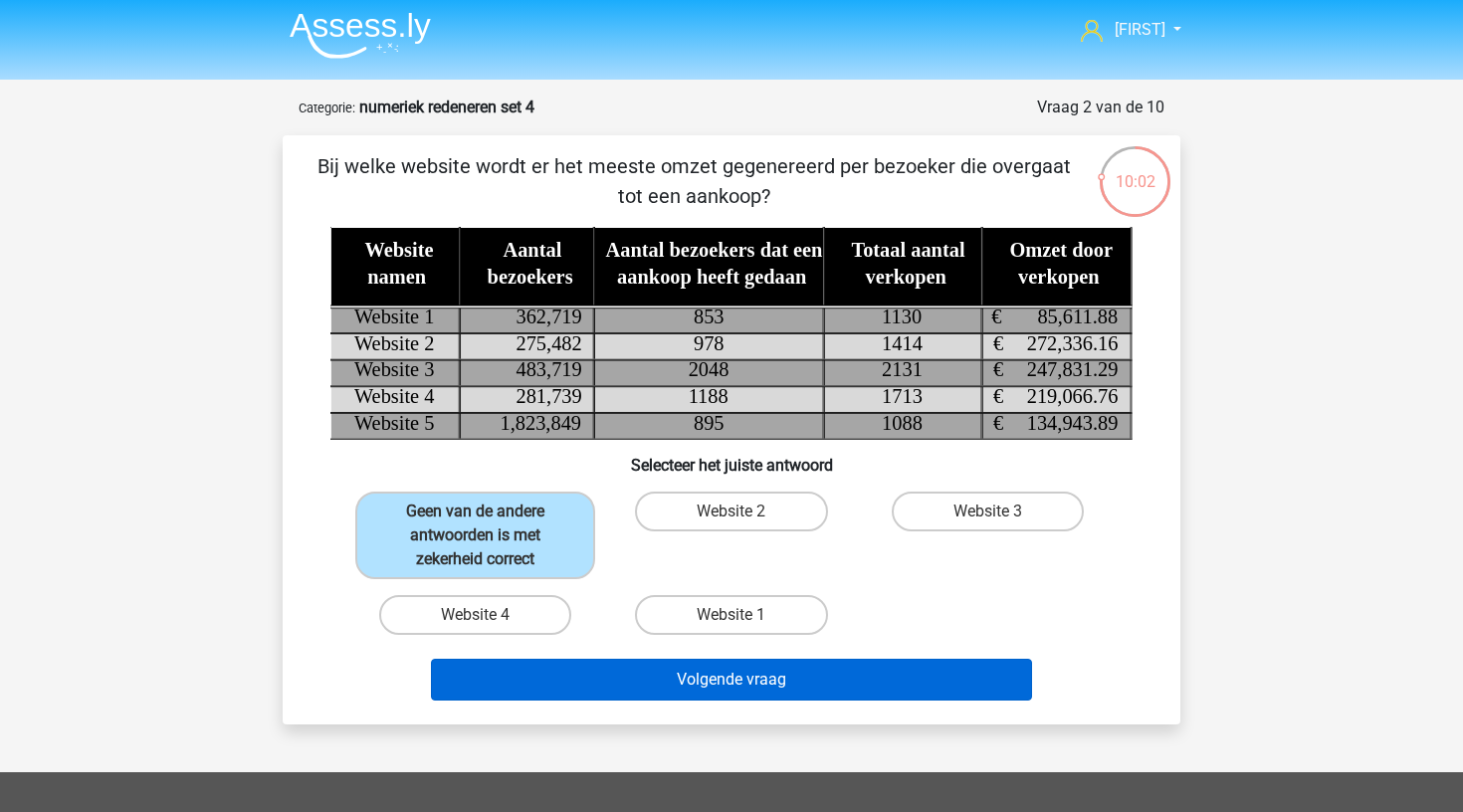 click on "Volgende vraag" at bounding box center [732, 680] 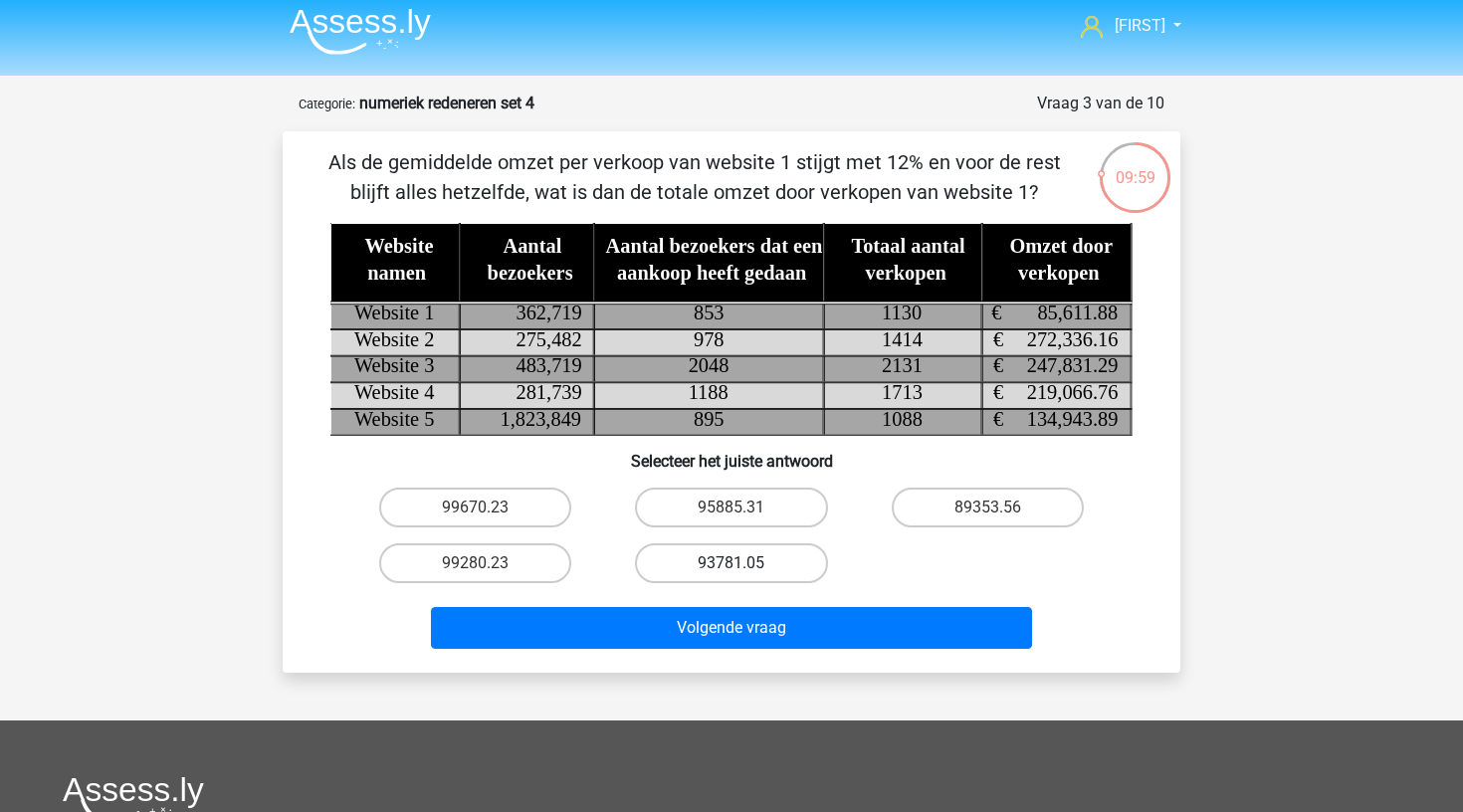 scroll, scrollTop: 0, scrollLeft: 0, axis: both 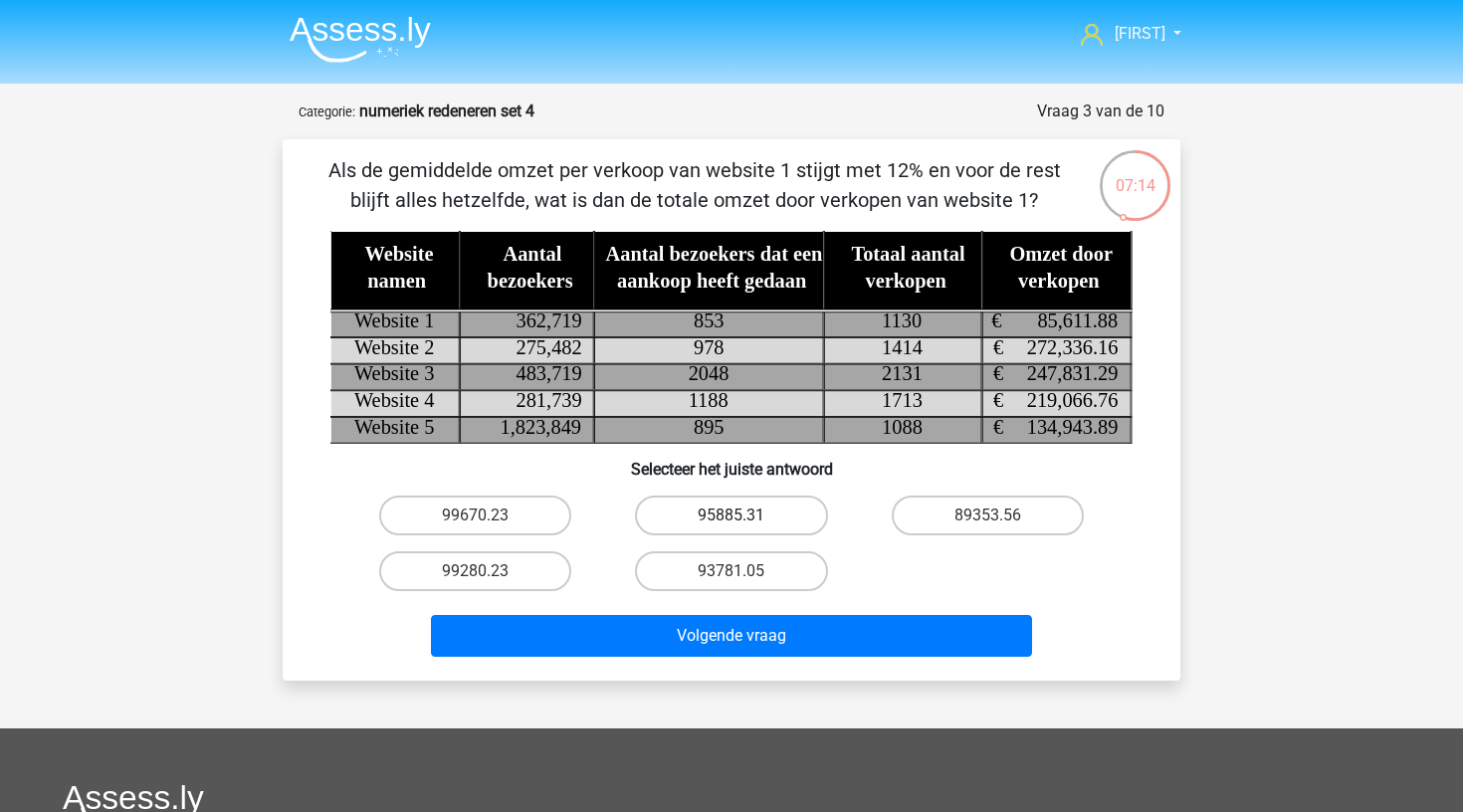 click on "95885.31" at bounding box center (731, 515) 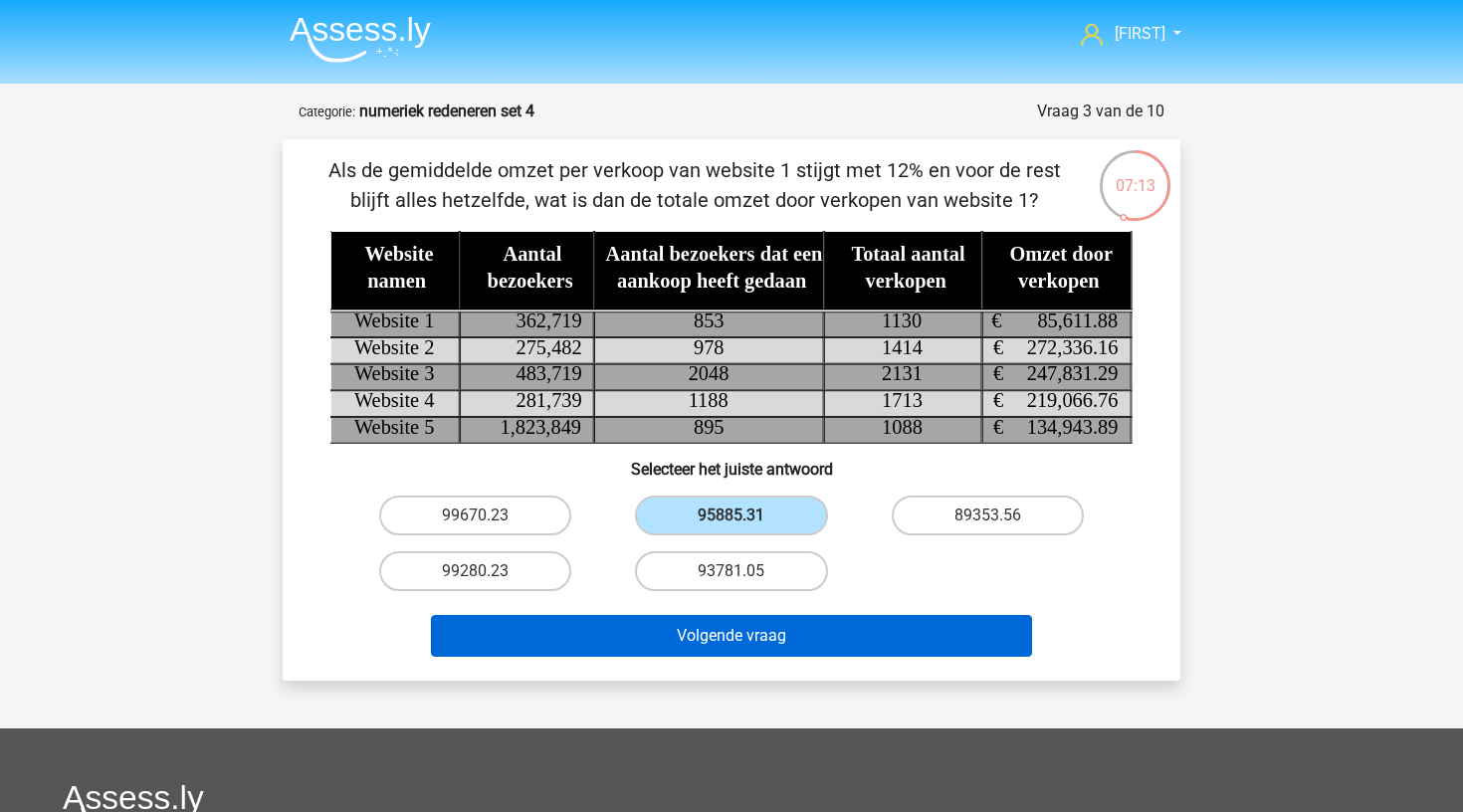 click on "Volgende vraag" at bounding box center (732, 636) 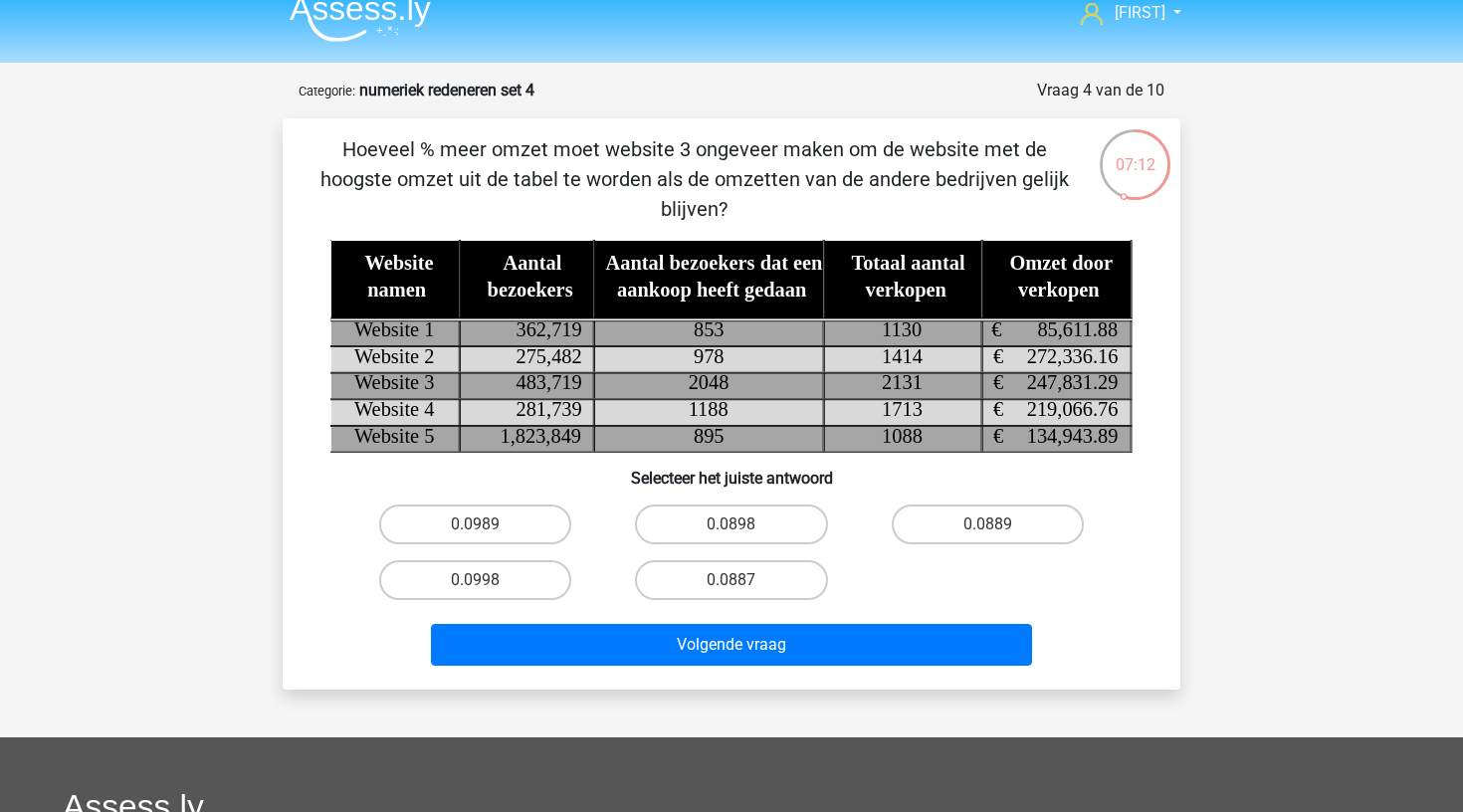 scroll, scrollTop: 17, scrollLeft: 0, axis: vertical 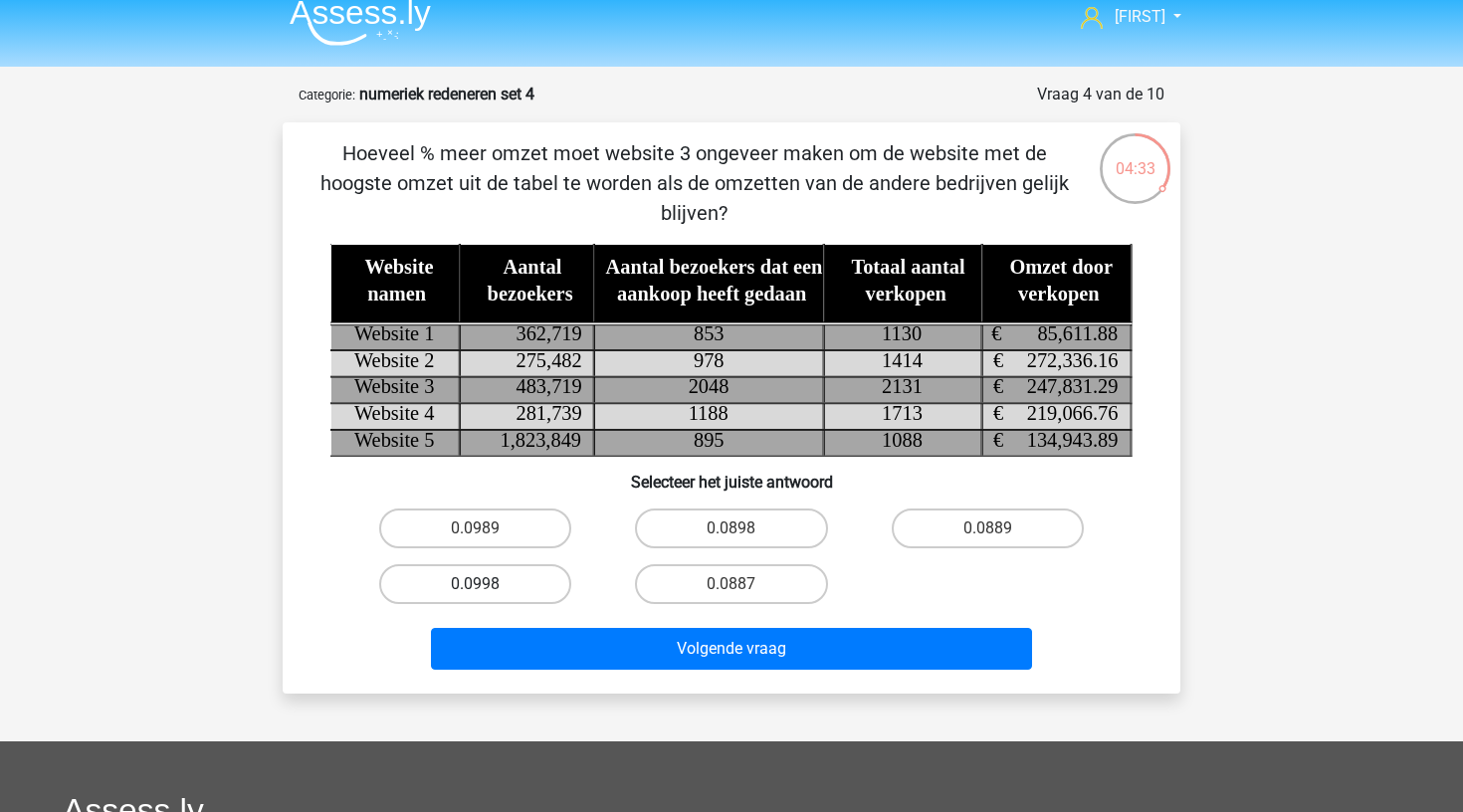 click on "0.0998" at bounding box center (475, 584) 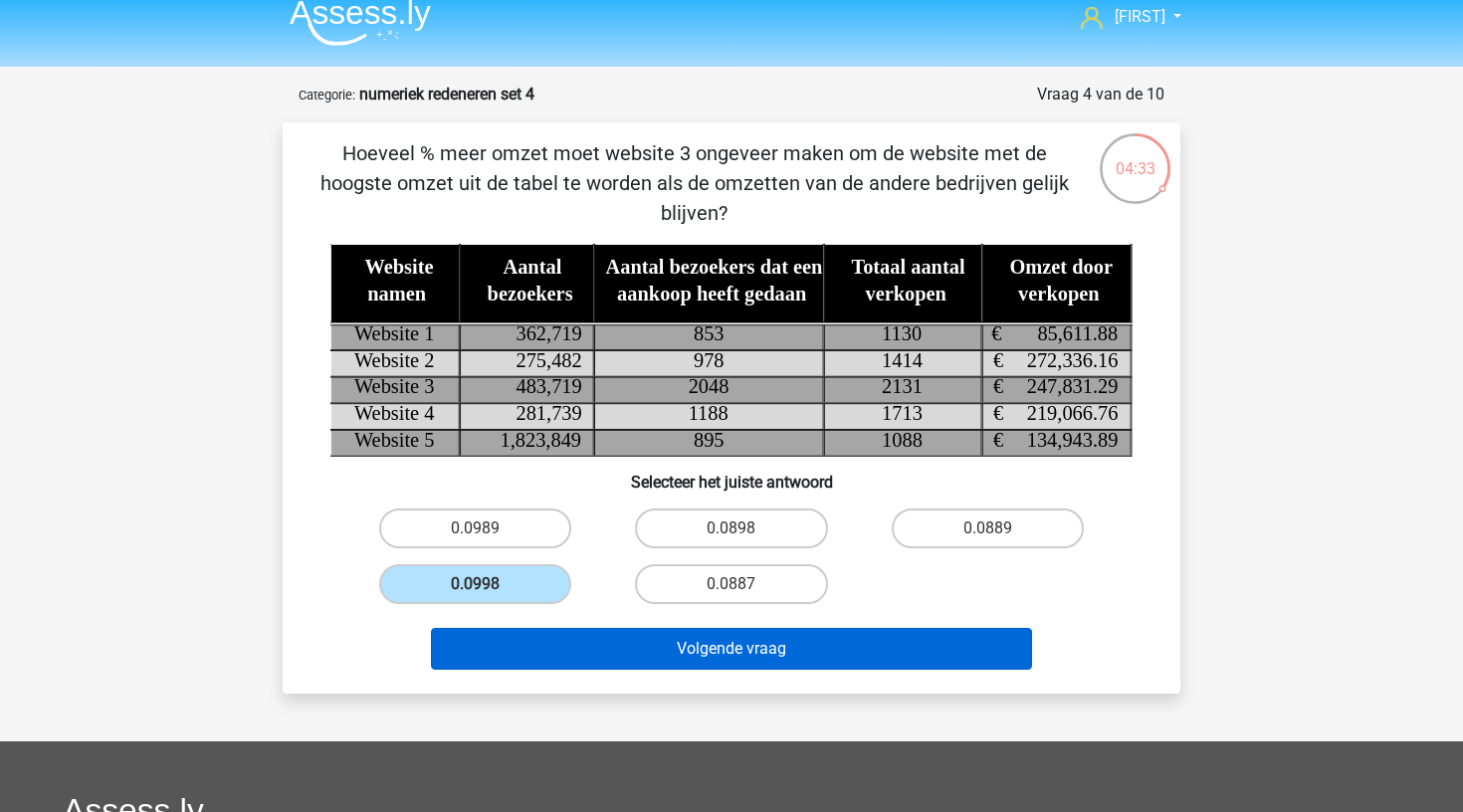 click on "Volgende vraag" at bounding box center (732, 649) 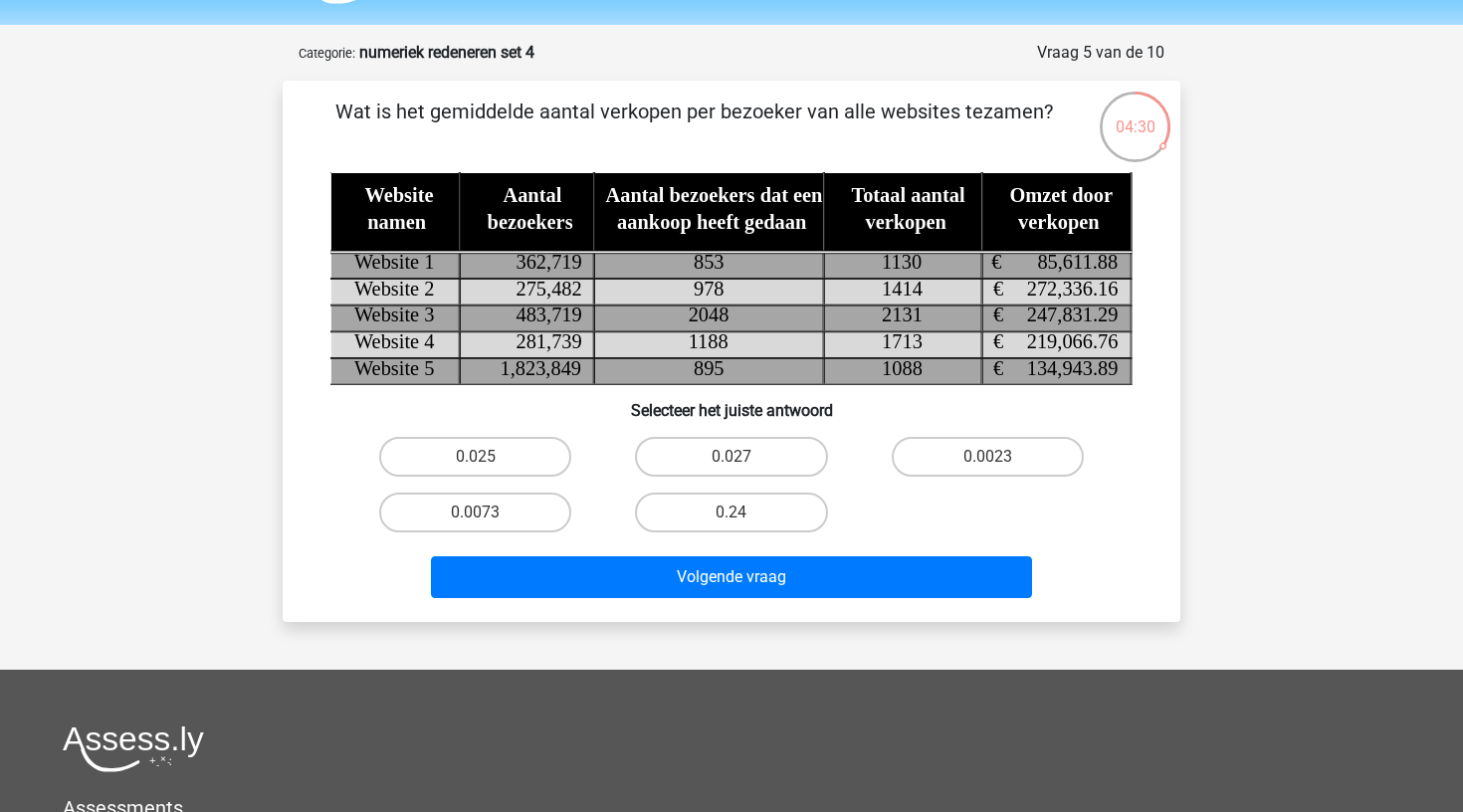 scroll, scrollTop: 56, scrollLeft: 0, axis: vertical 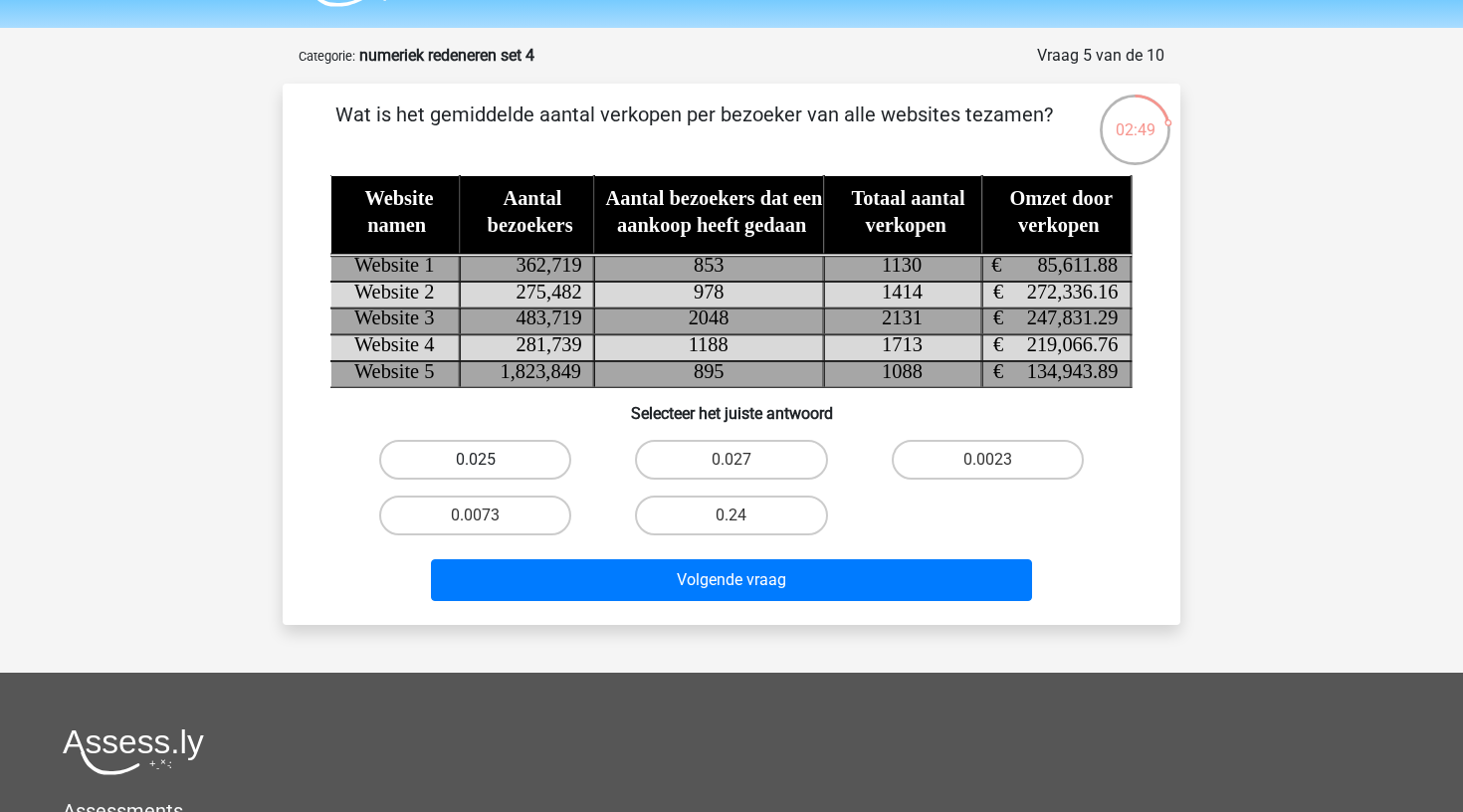 click on "0.025" at bounding box center [475, 460] 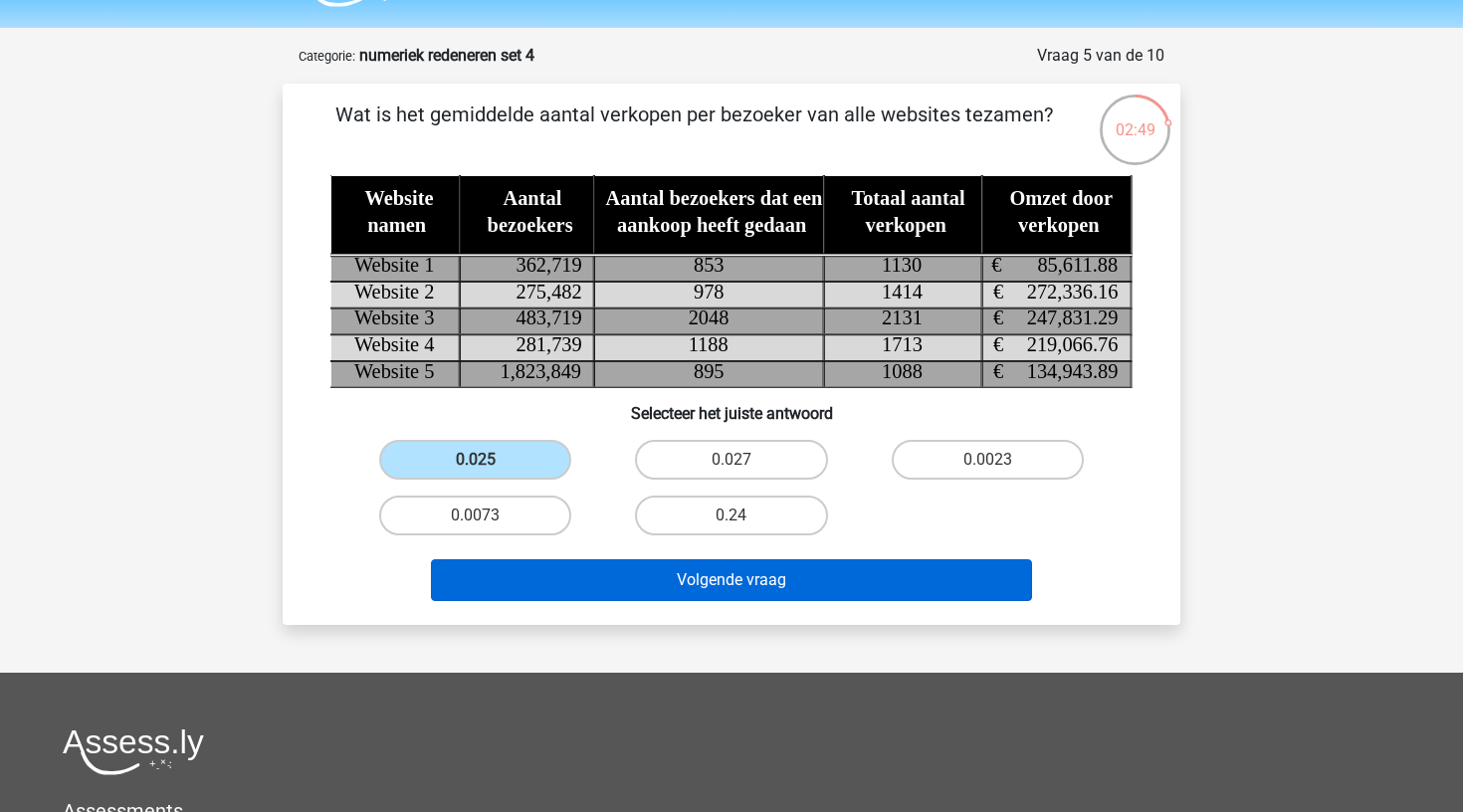 click on "Volgende vraag" at bounding box center (732, 580) 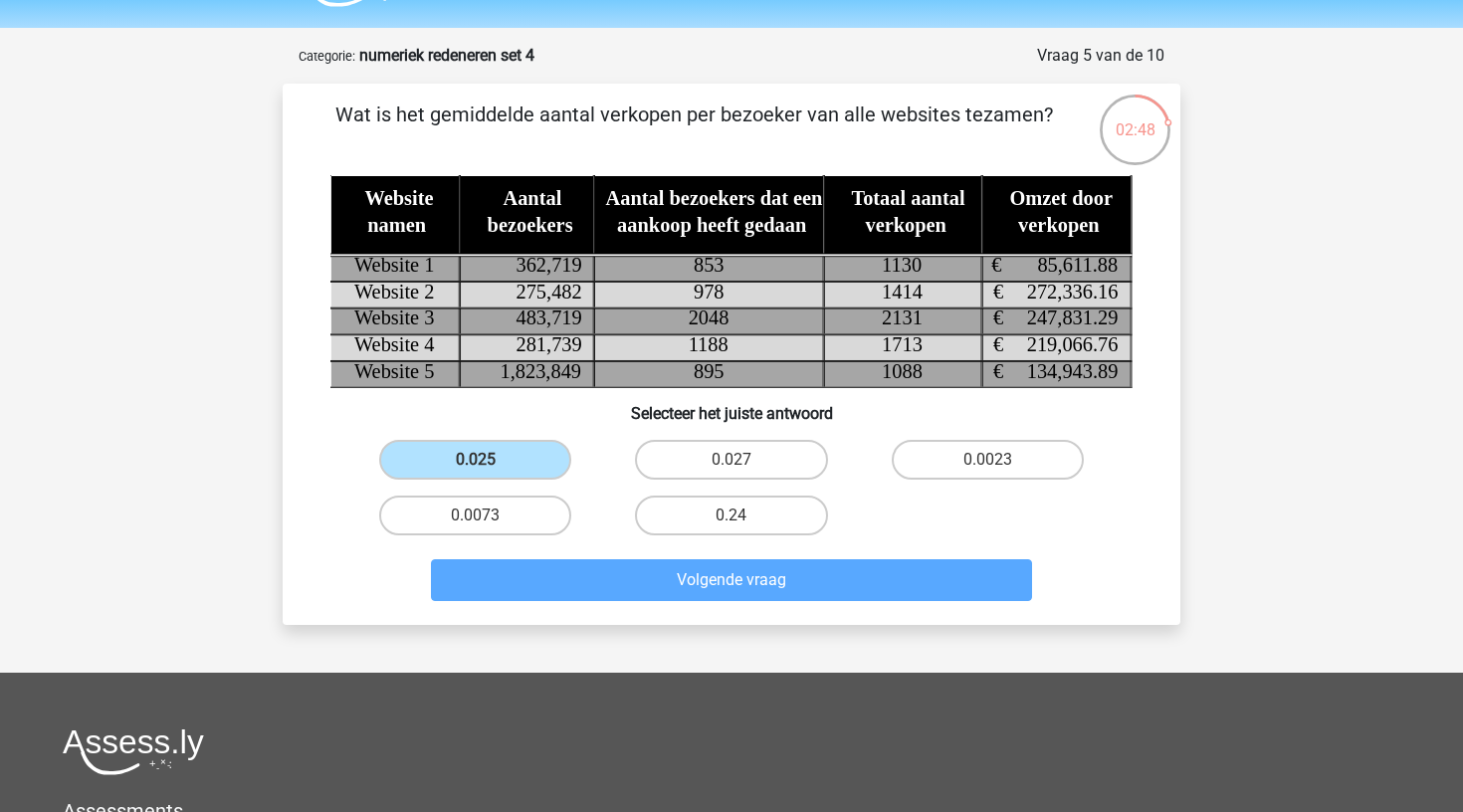 scroll, scrollTop: 100, scrollLeft: 0, axis: vertical 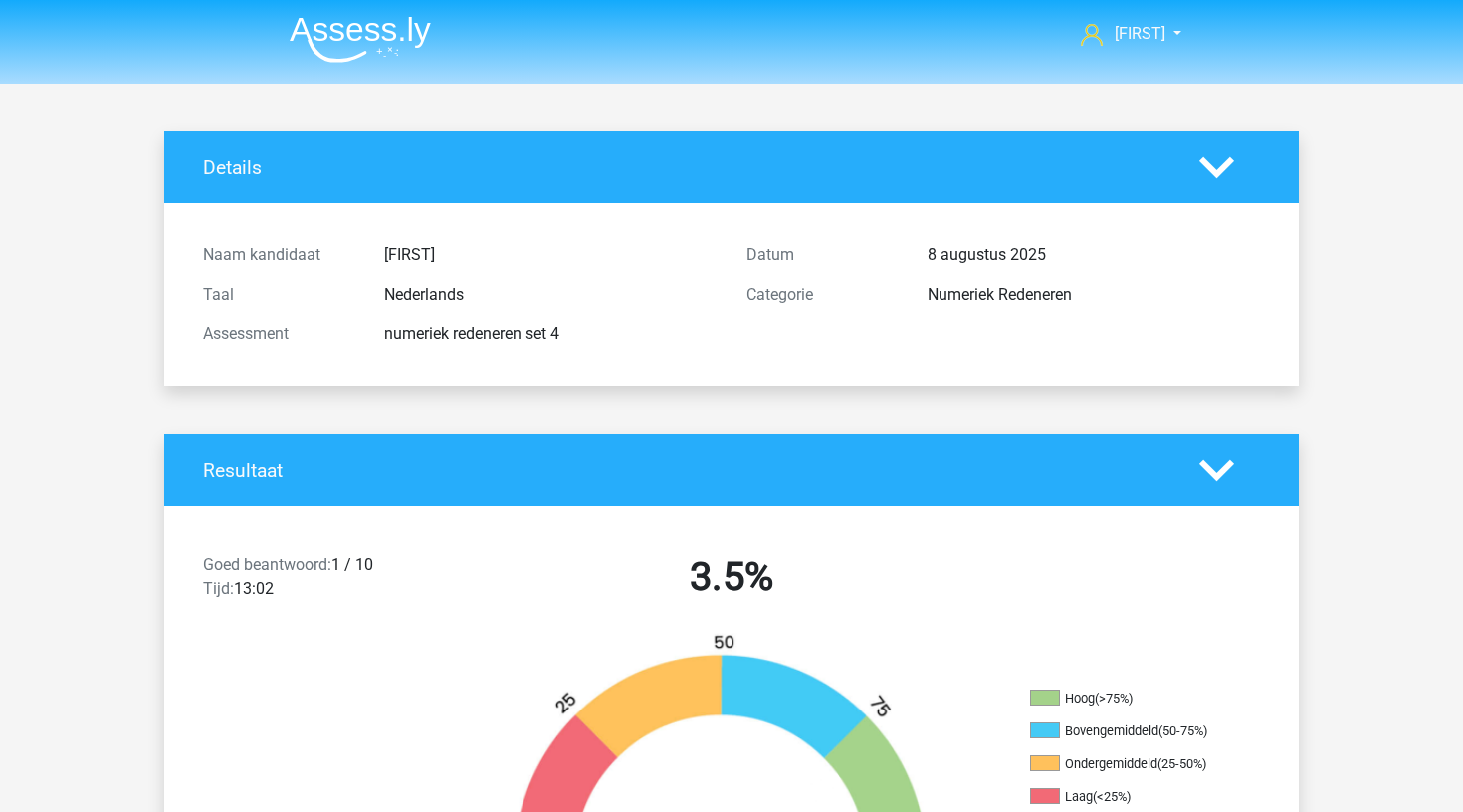 click at bounding box center (360, 39) 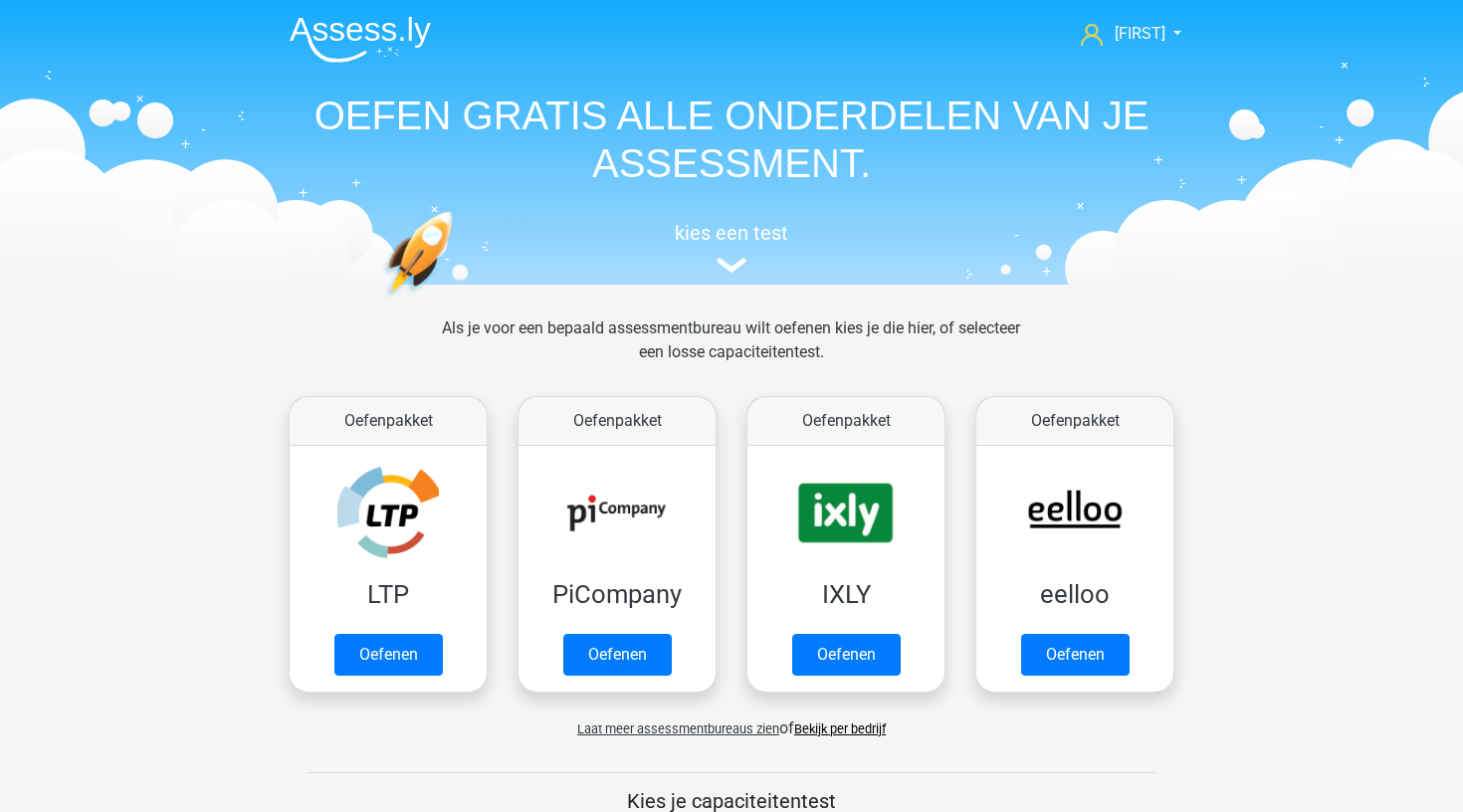 scroll, scrollTop: 0, scrollLeft: 0, axis: both 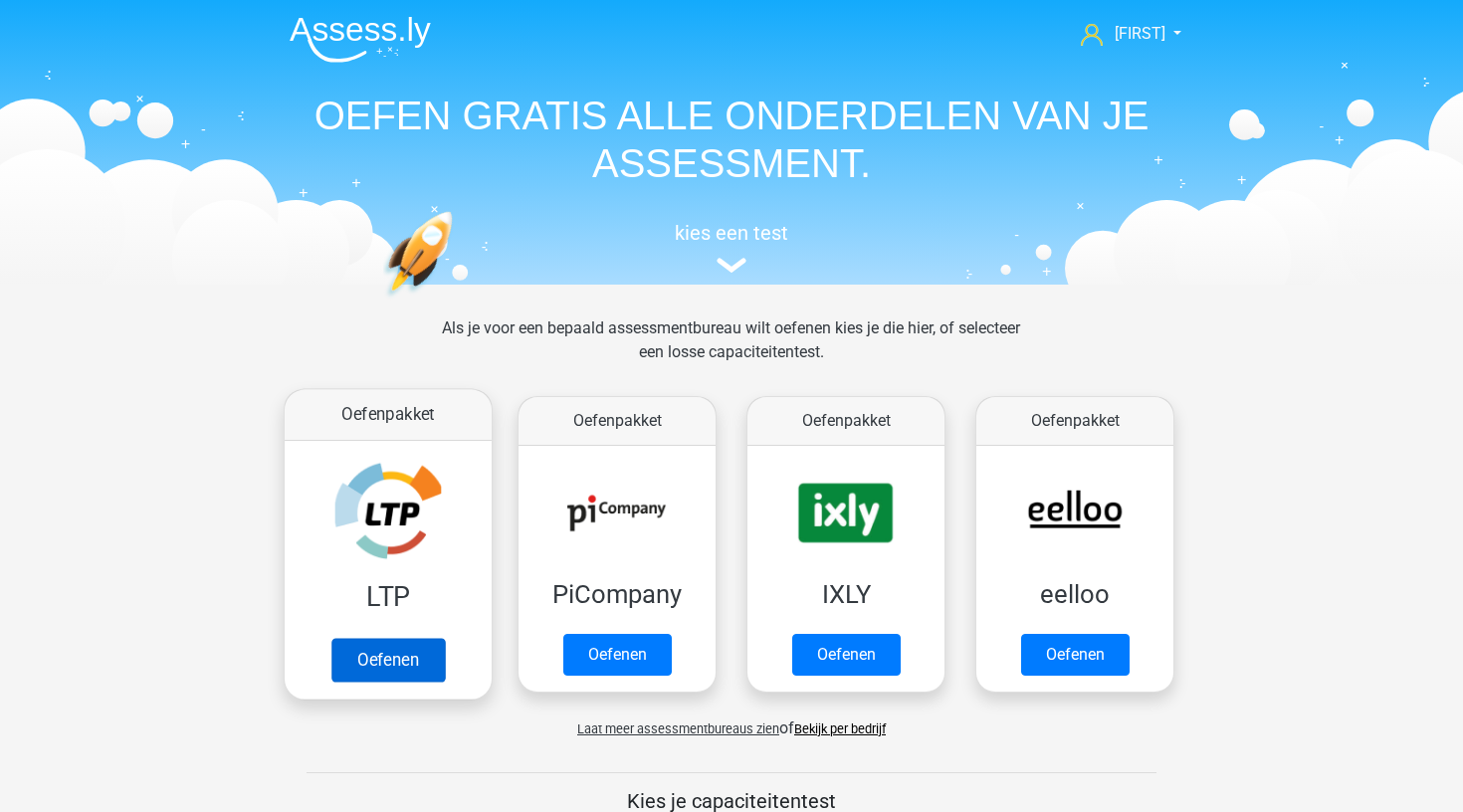 click on "Oefenen" at bounding box center (388, 660) 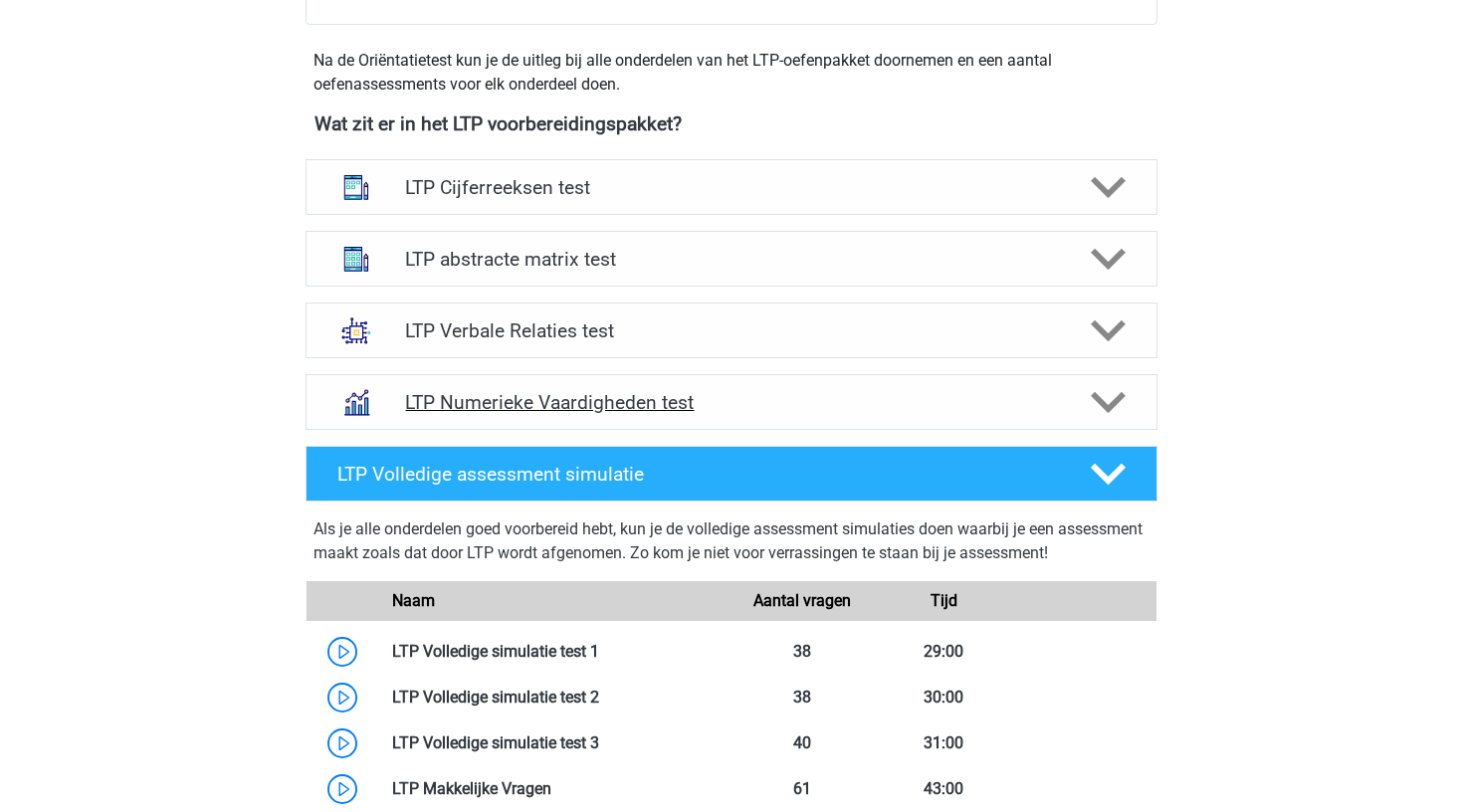 scroll, scrollTop: 688, scrollLeft: 0, axis: vertical 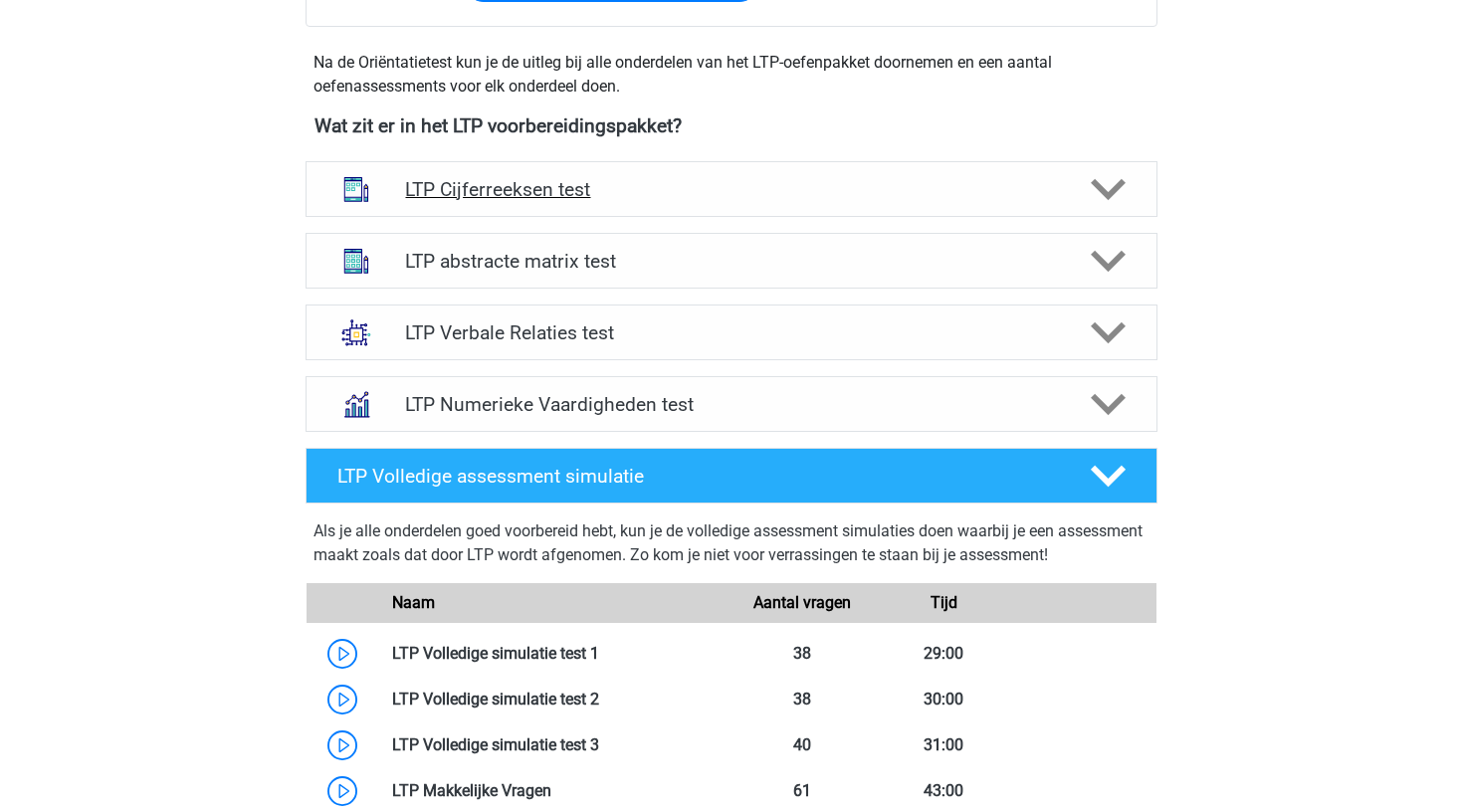 click on "LTP Cijferreeksen test" at bounding box center [732, 189] 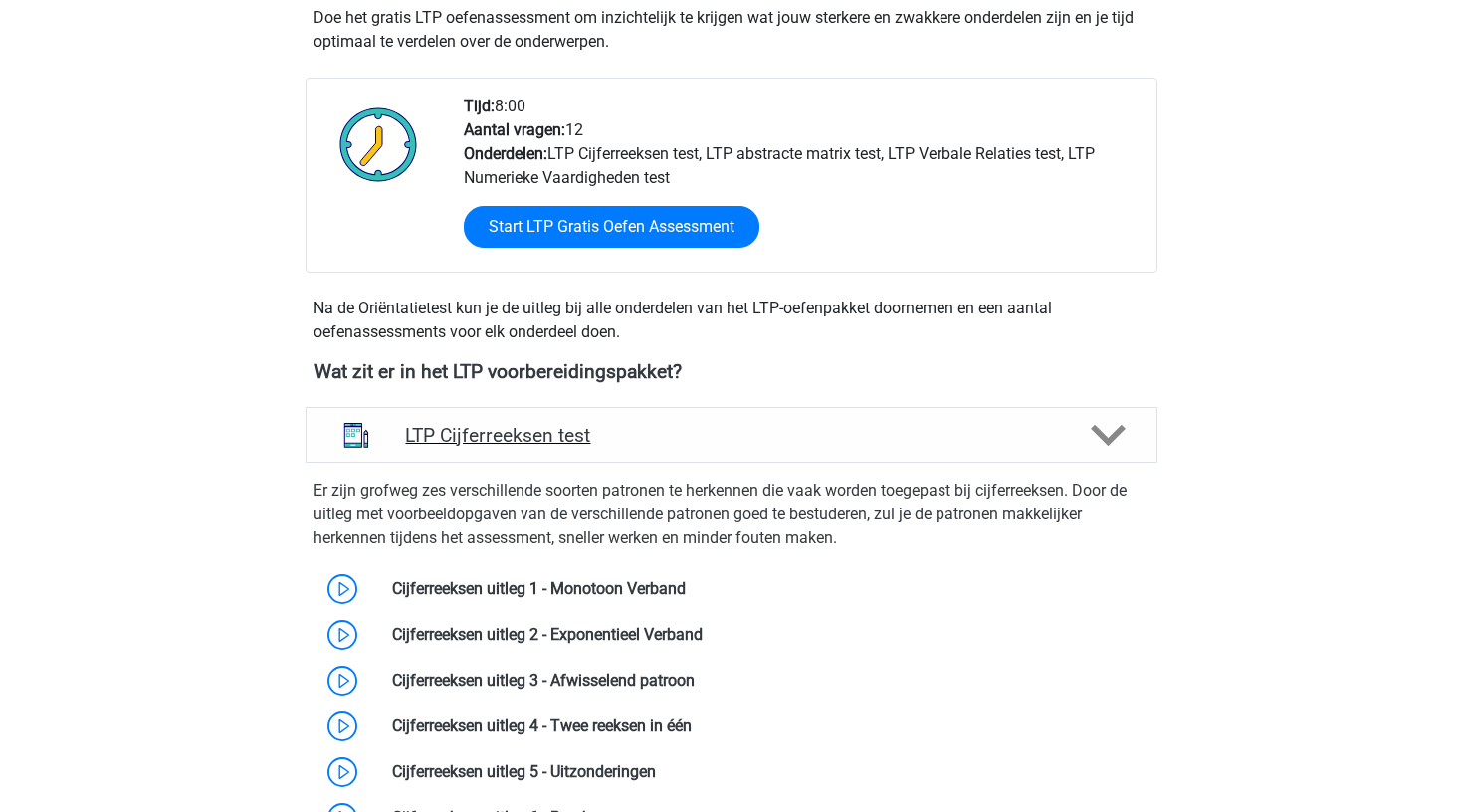 scroll, scrollTop: 558, scrollLeft: 0, axis: vertical 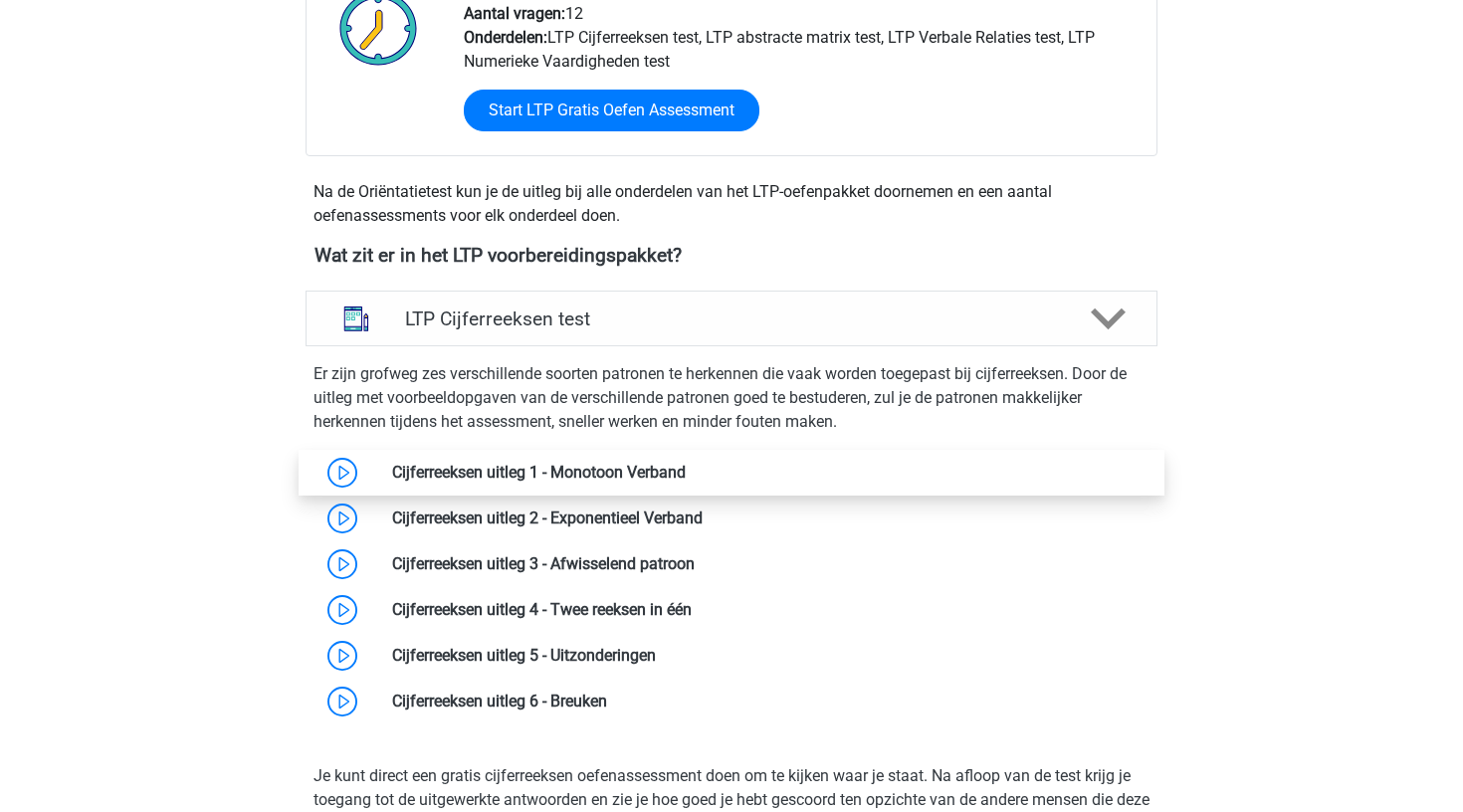 click at bounding box center (686, 472) 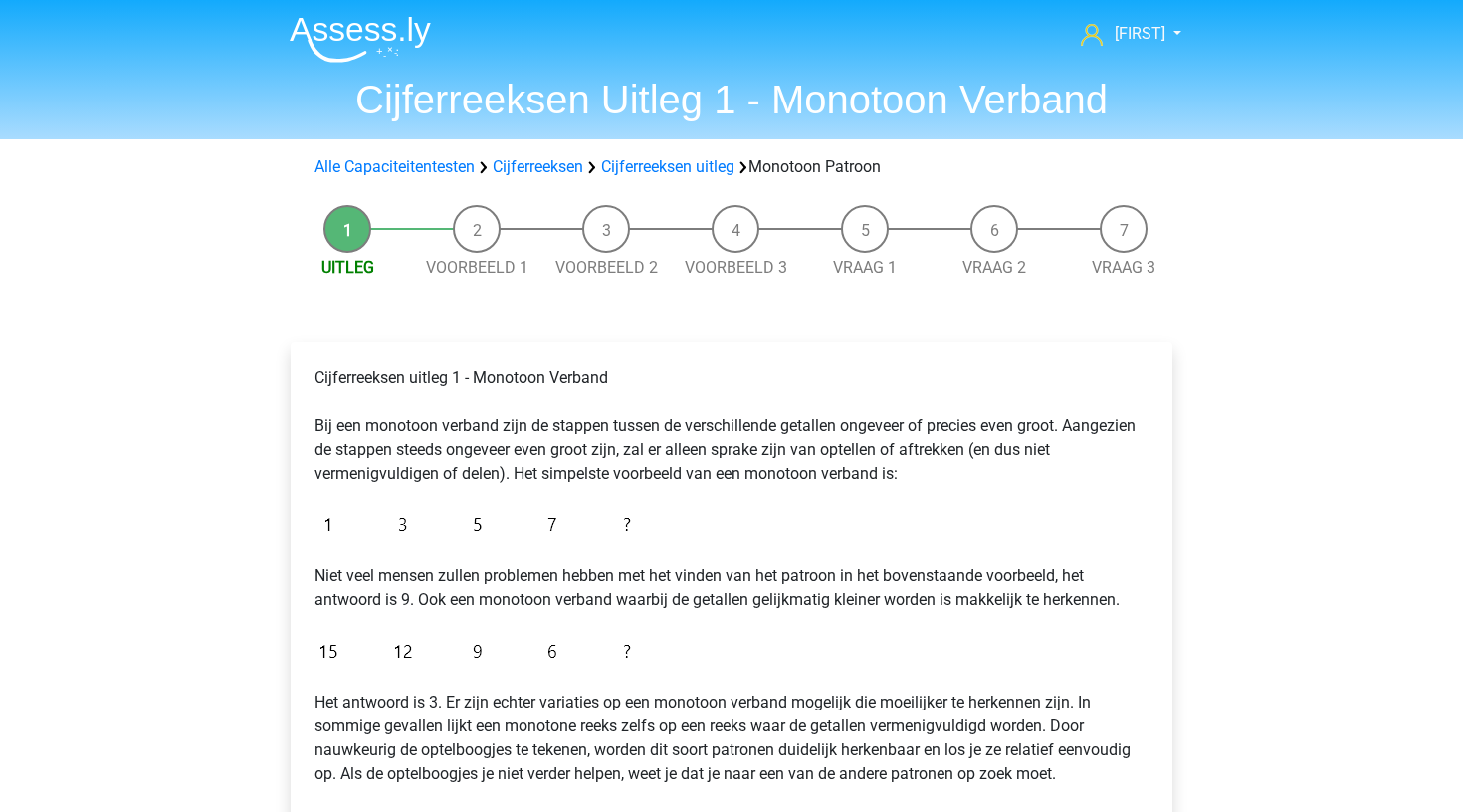 scroll, scrollTop: 0, scrollLeft: 0, axis: both 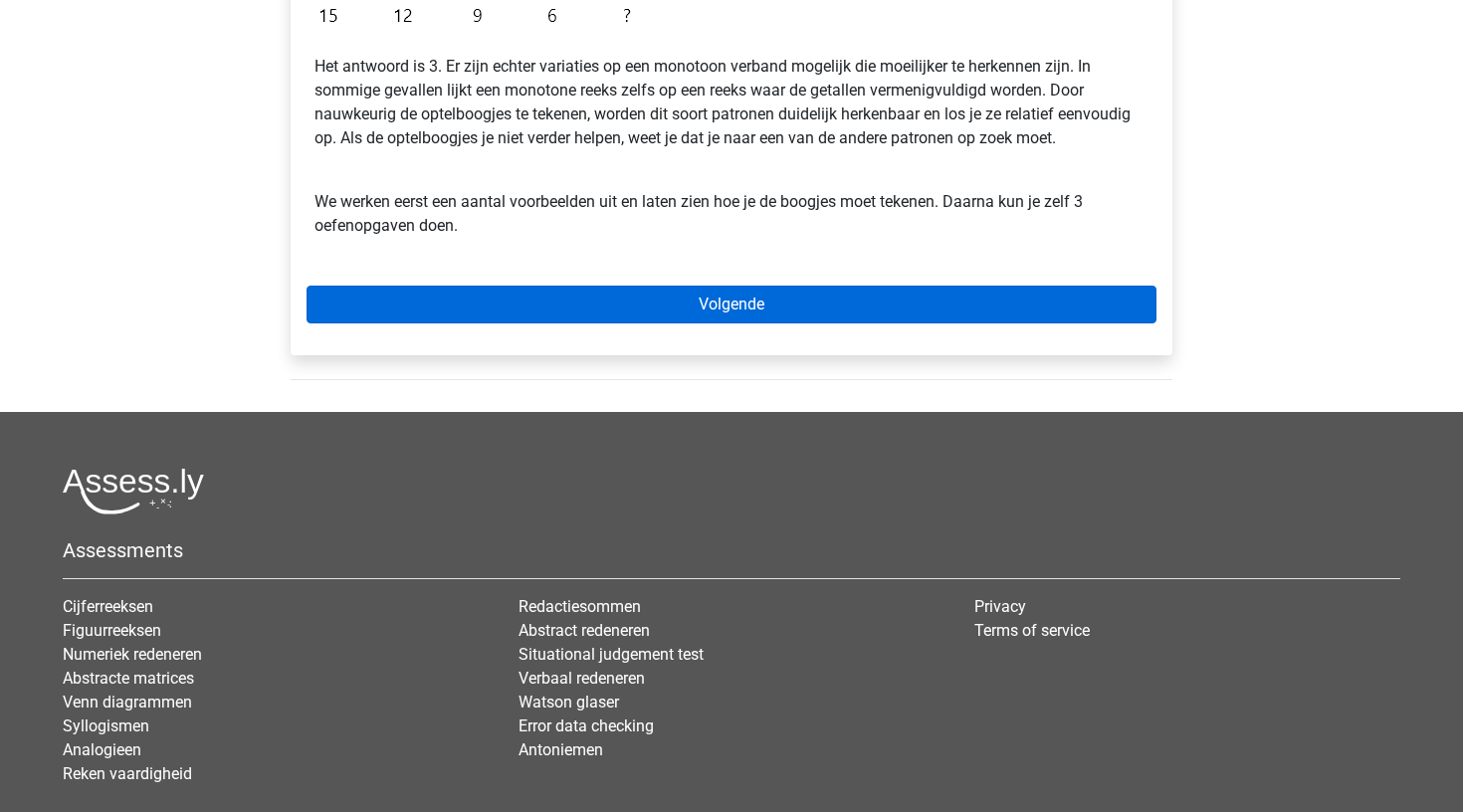 click on "Volgende" at bounding box center [732, 304] 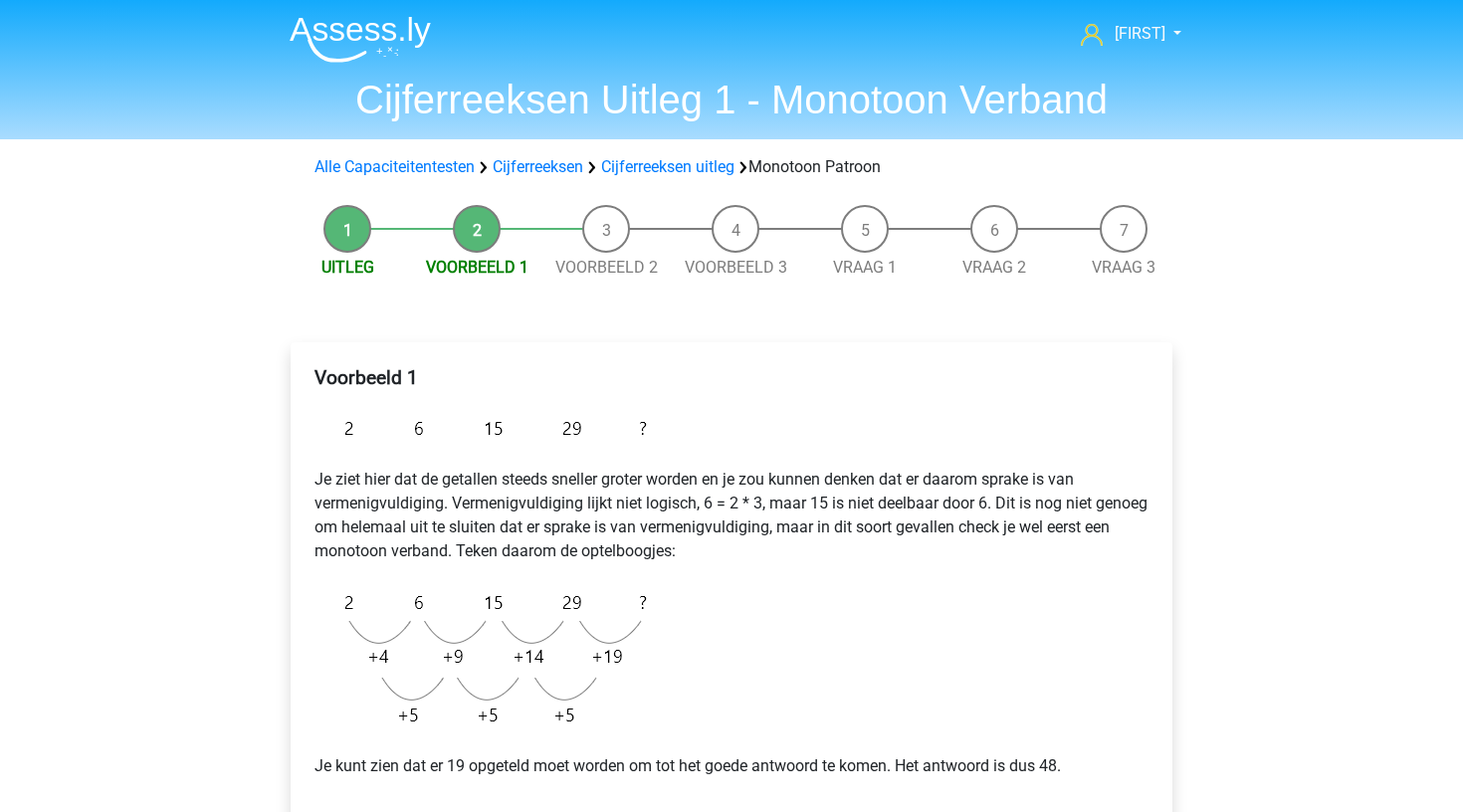scroll, scrollTop: 0, scrollLeft: 0, axis: both 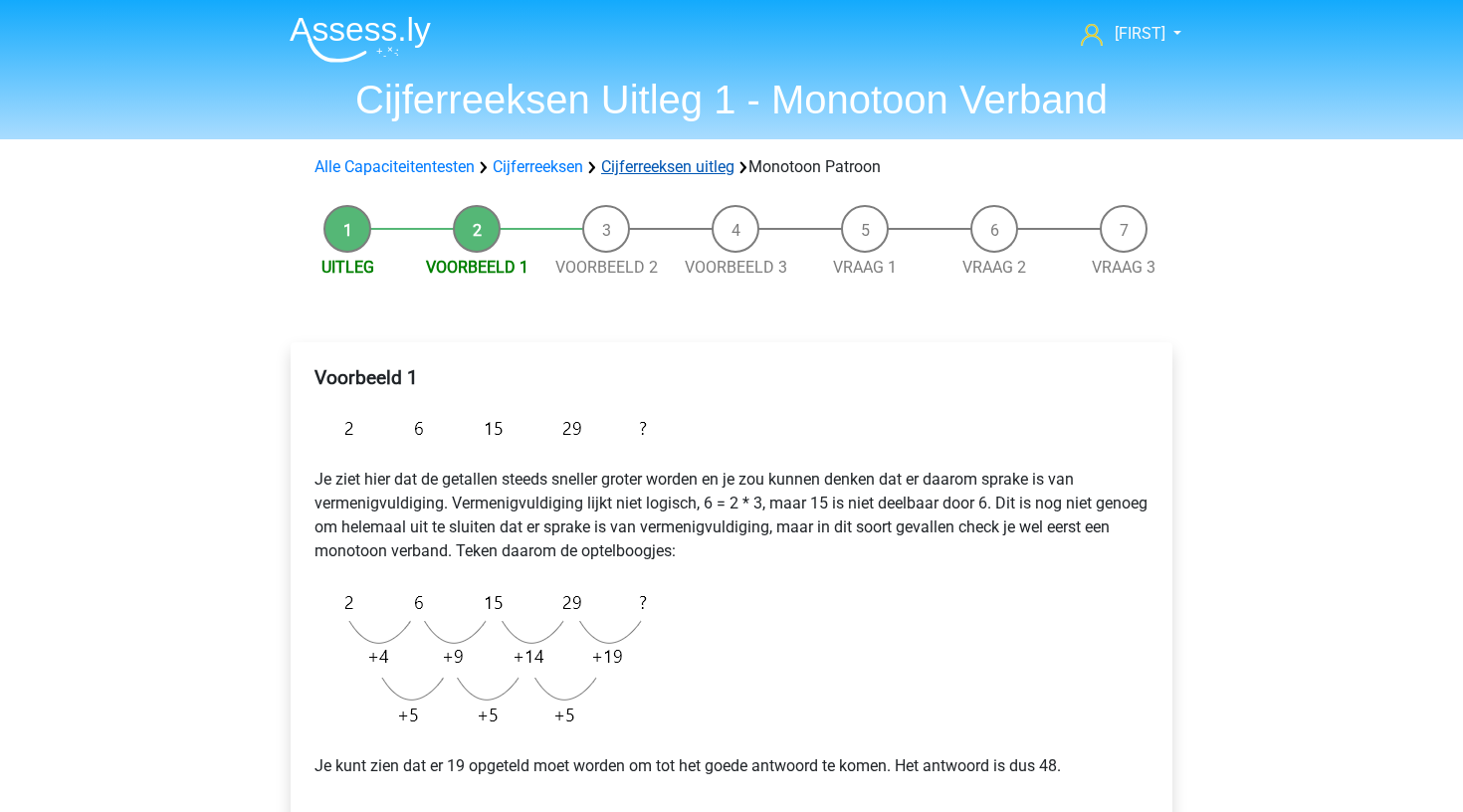 click on "Cijferreeksen uitleg" at bounding box center [668, 166] 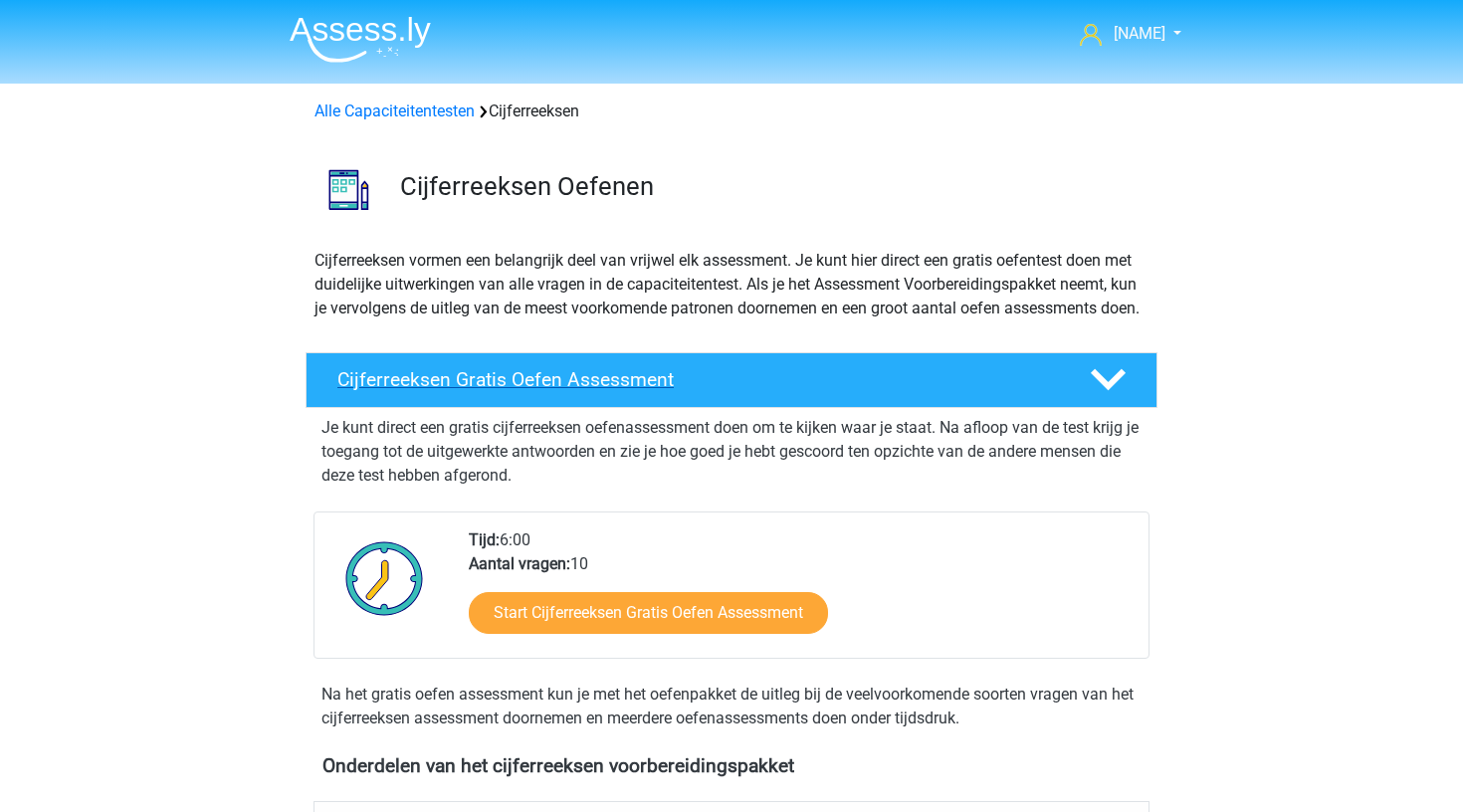 scroll, scrollTop: 0, scrollLeft: 0, axis: both 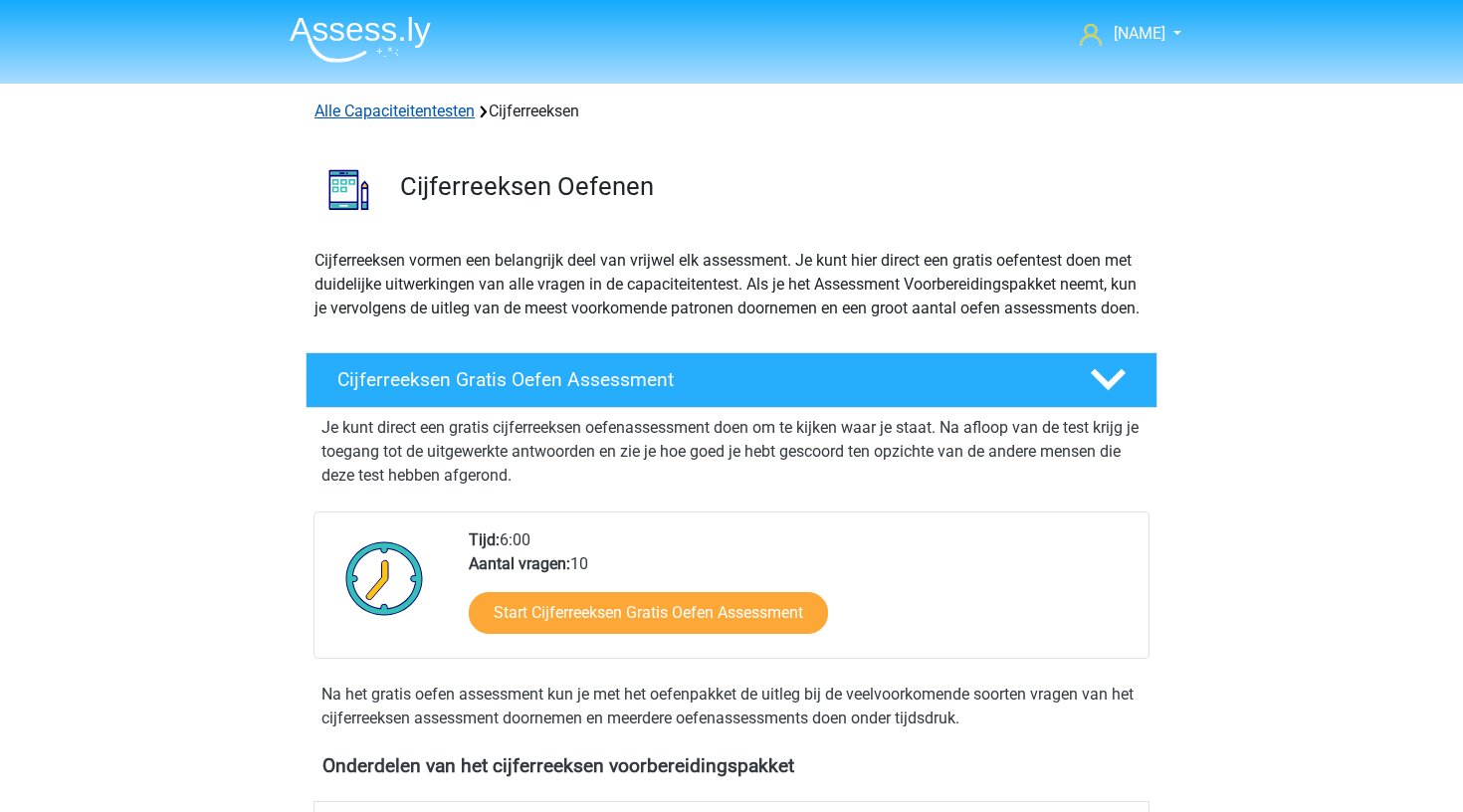 click on "Alle Capaciteitentesten" at bounding box center (394, 110) 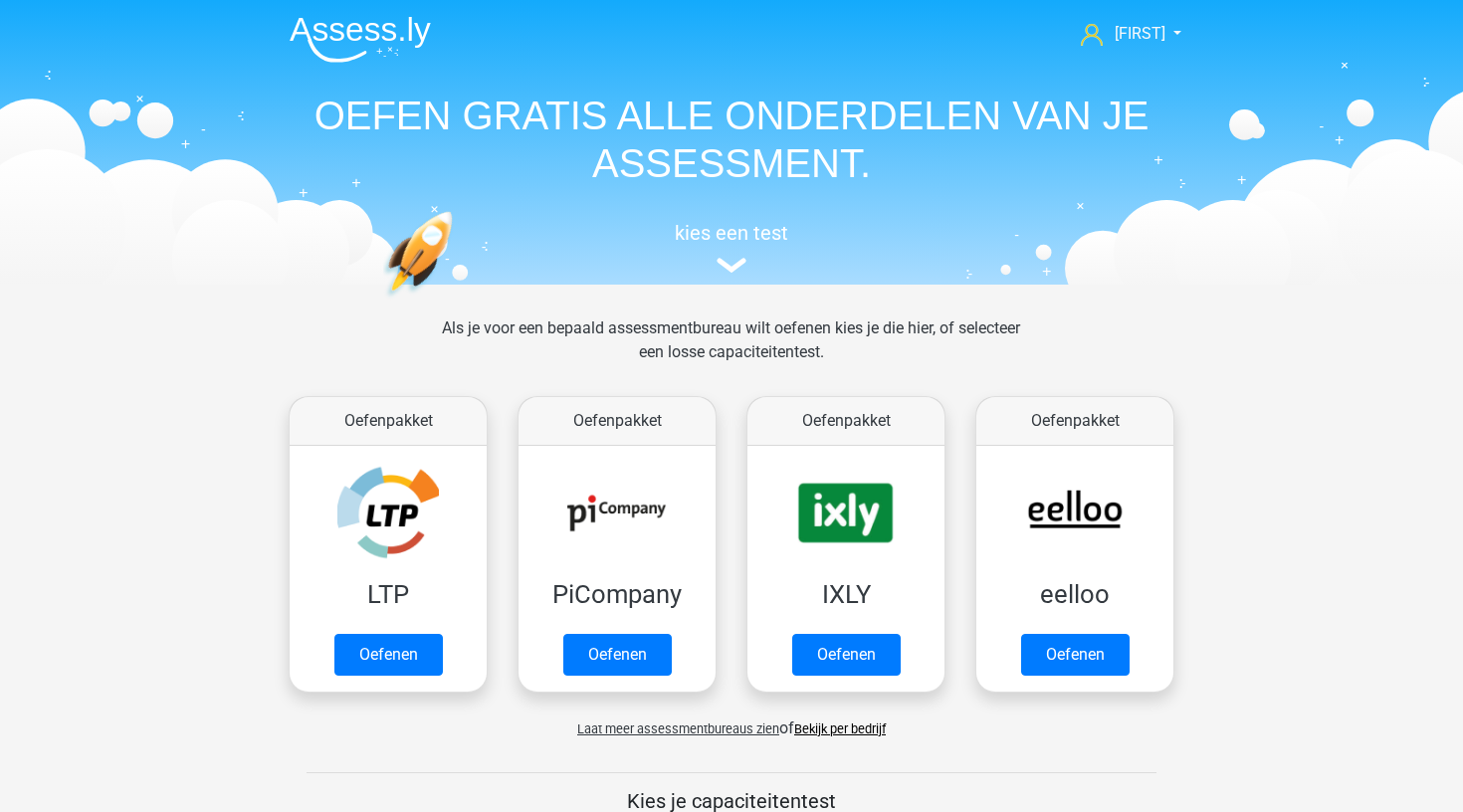 scroll, scrollTop: 845, scrollLeft: 0, axis: vertical 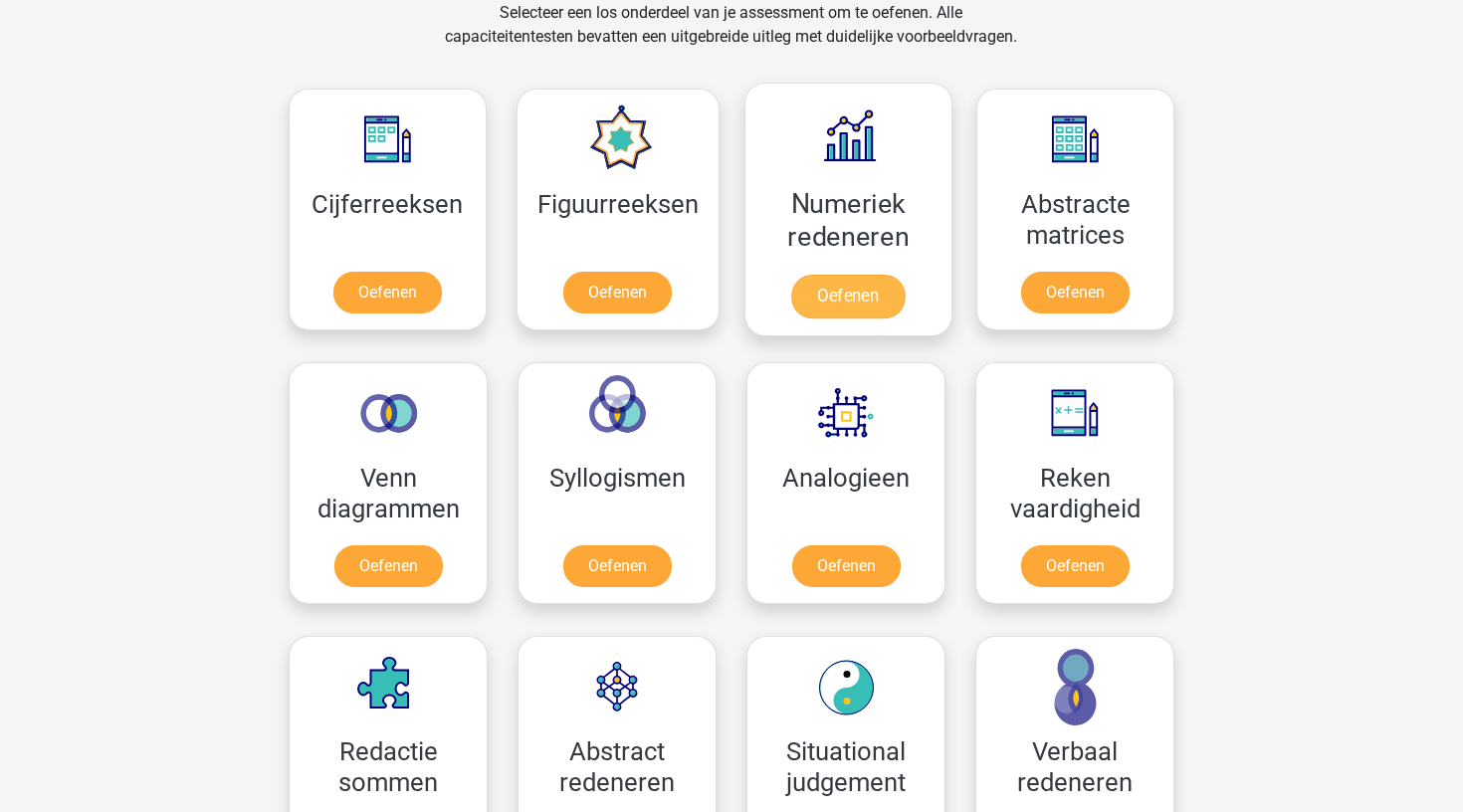 click on "Oefenen" at bounding box center (848, 297) 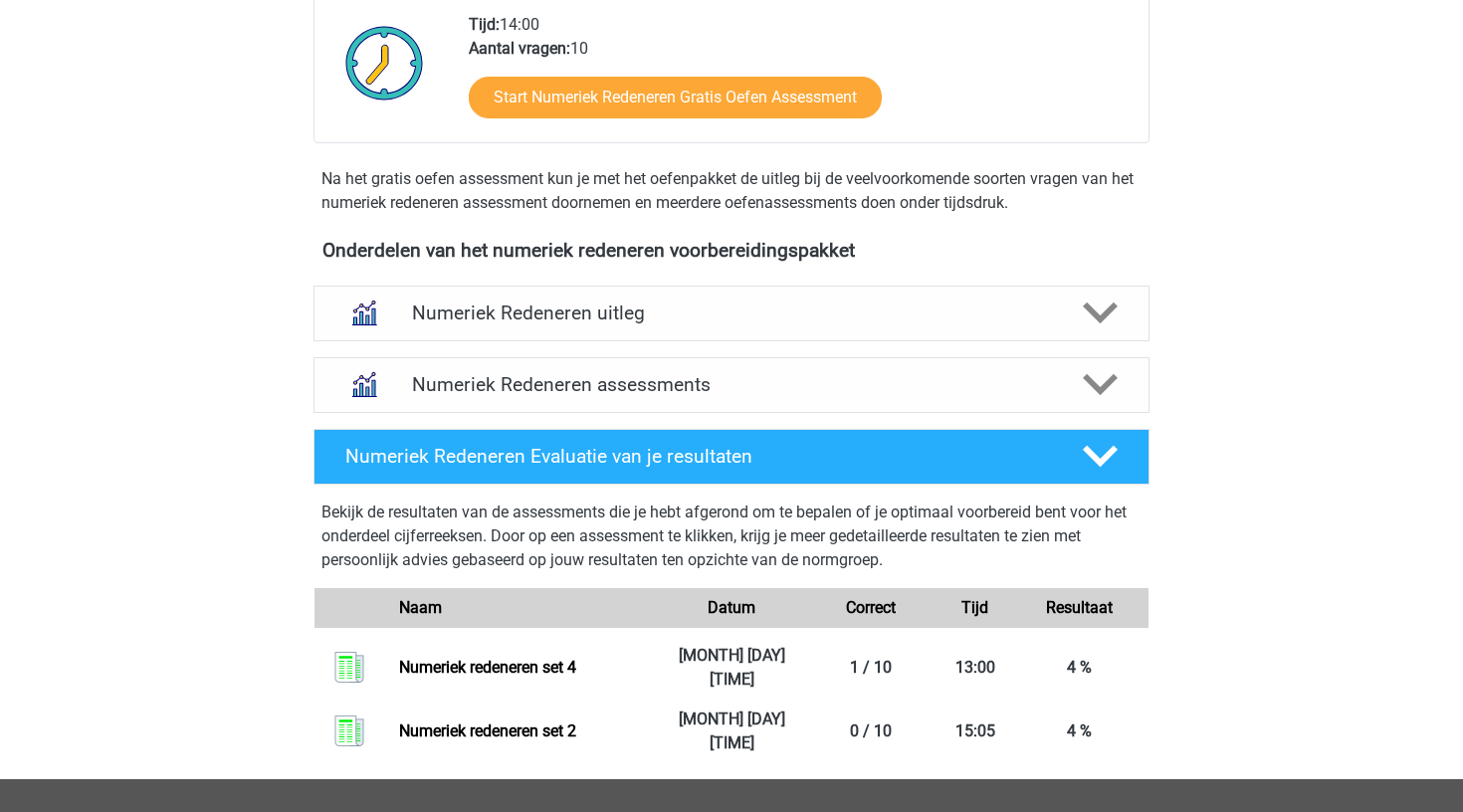 scroll, scrollTop: 612, scrollLeft: 0, axis: vertical 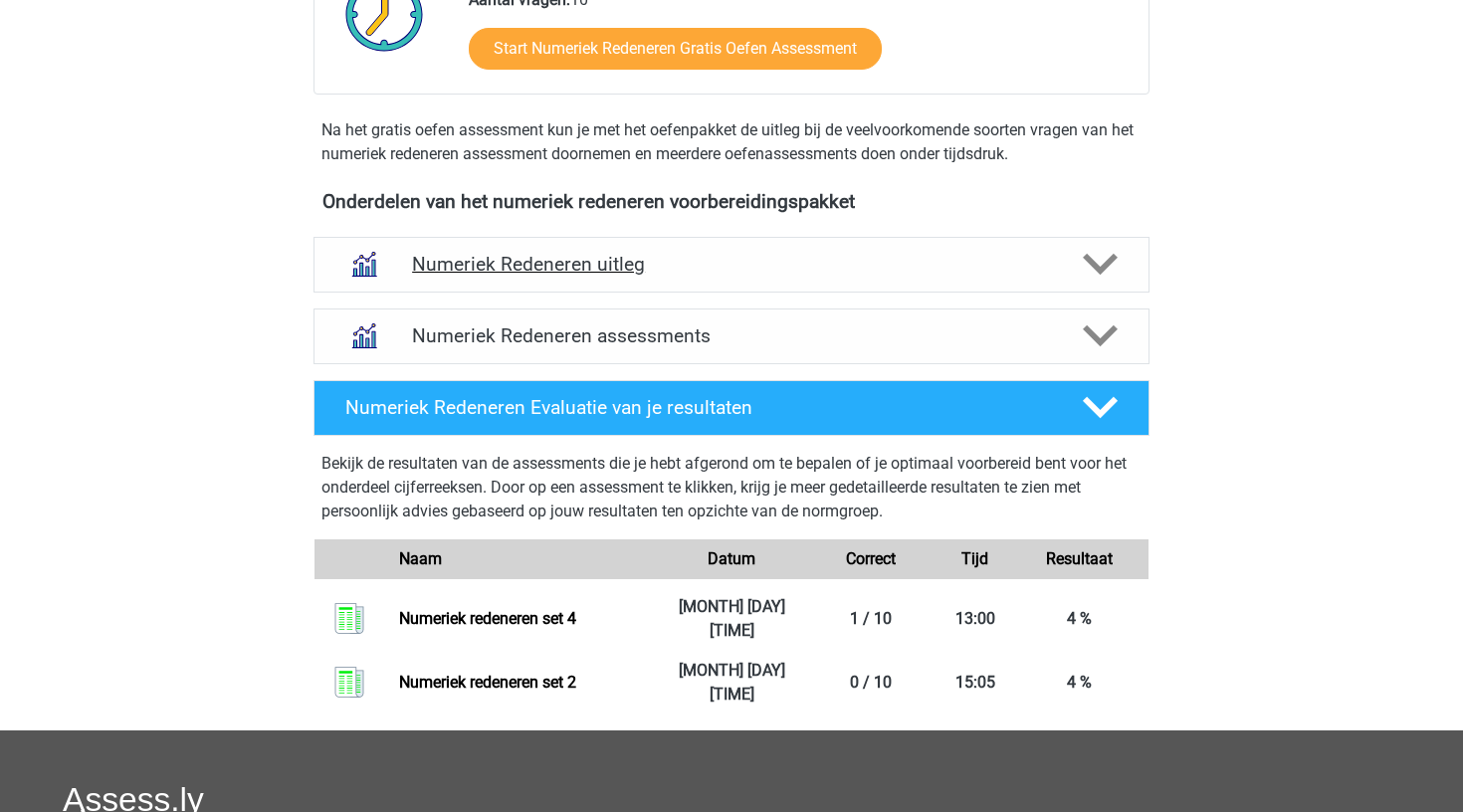 click on "Numeriek Redeneren uitleg" at bounding box center (732, 264) 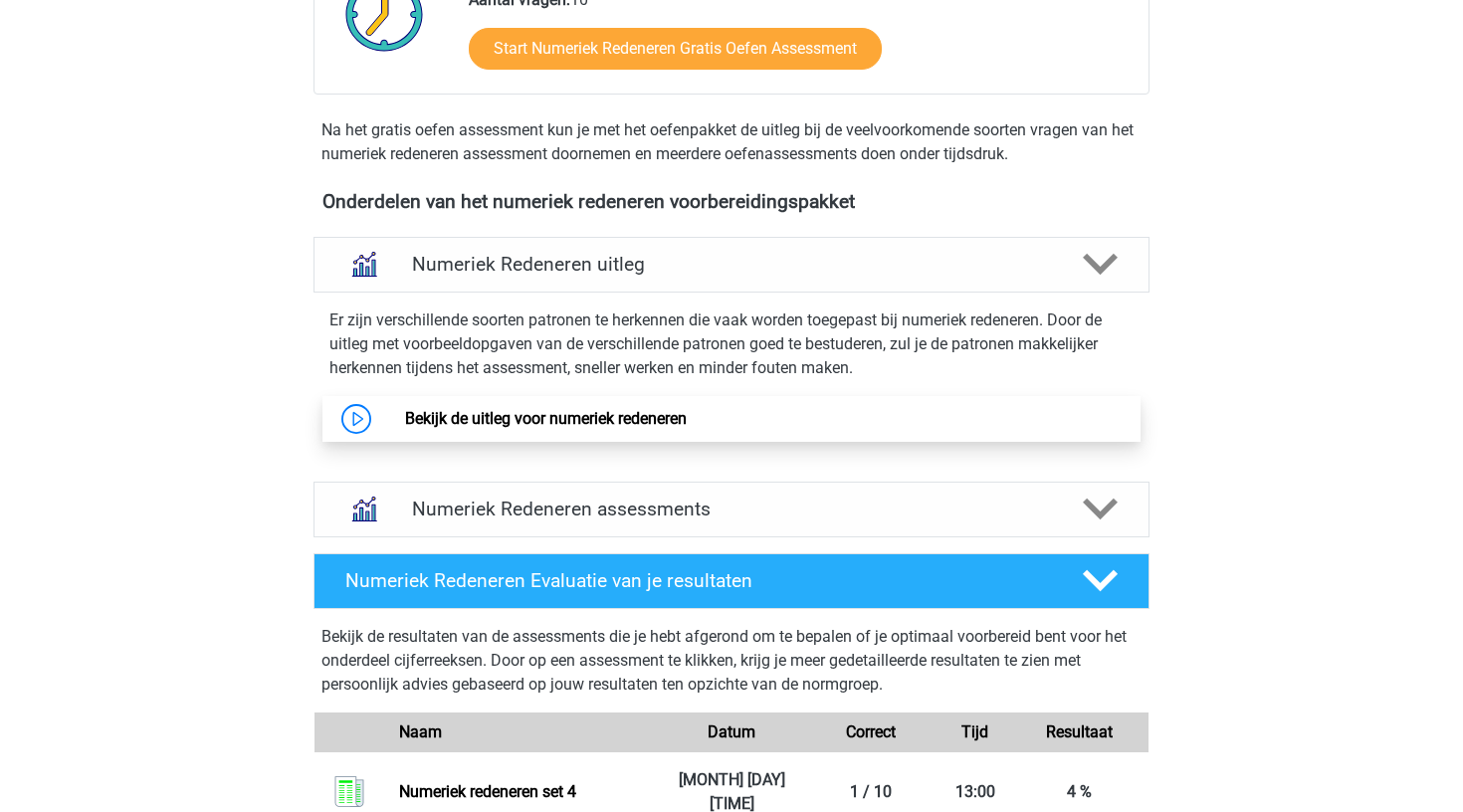 click on "Bekijk de uitleg voor
numeriek redeneren" at bounding box center [545, 418] 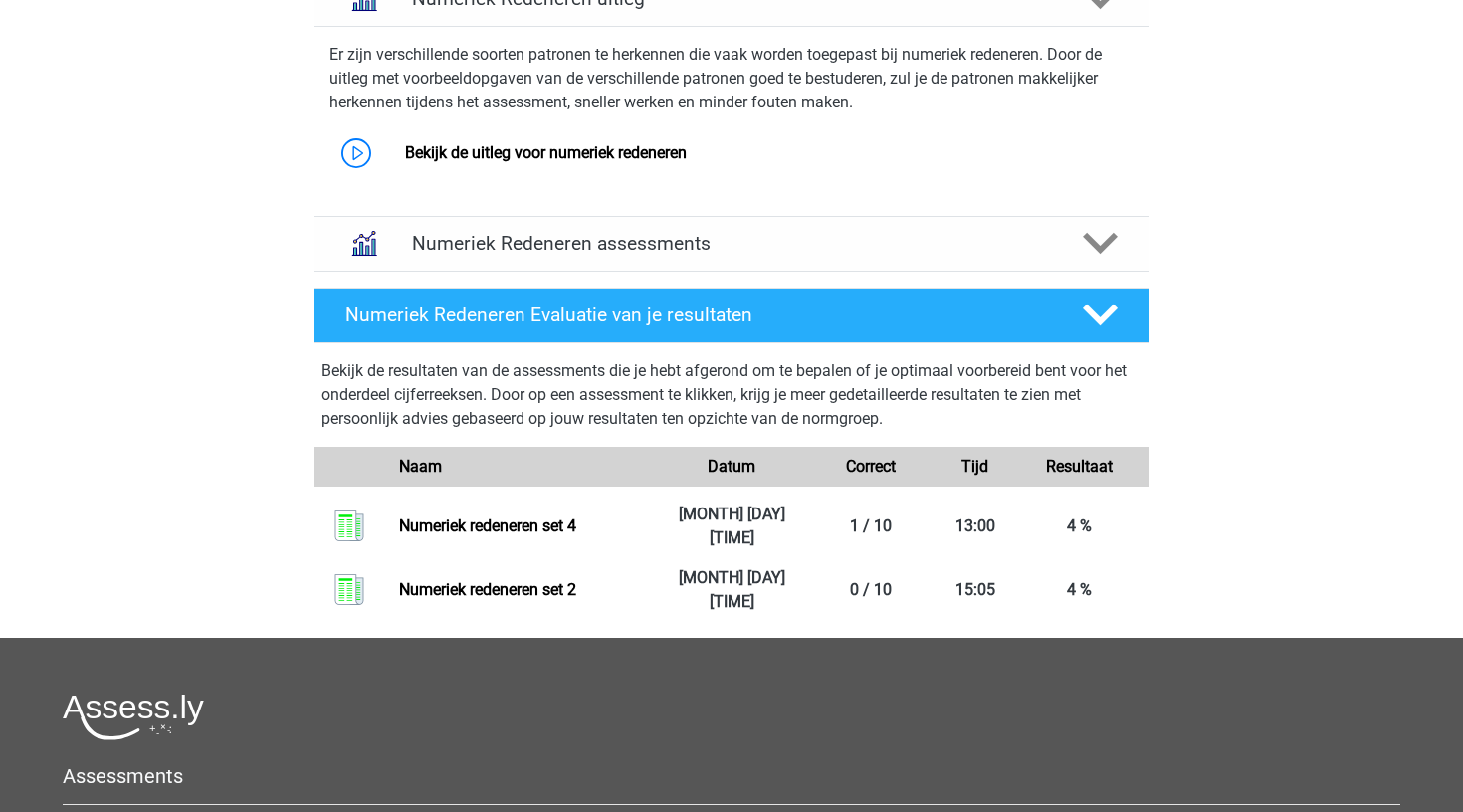 scroll, scrollTop: 887, scrollLeft: 0, axis: vertical 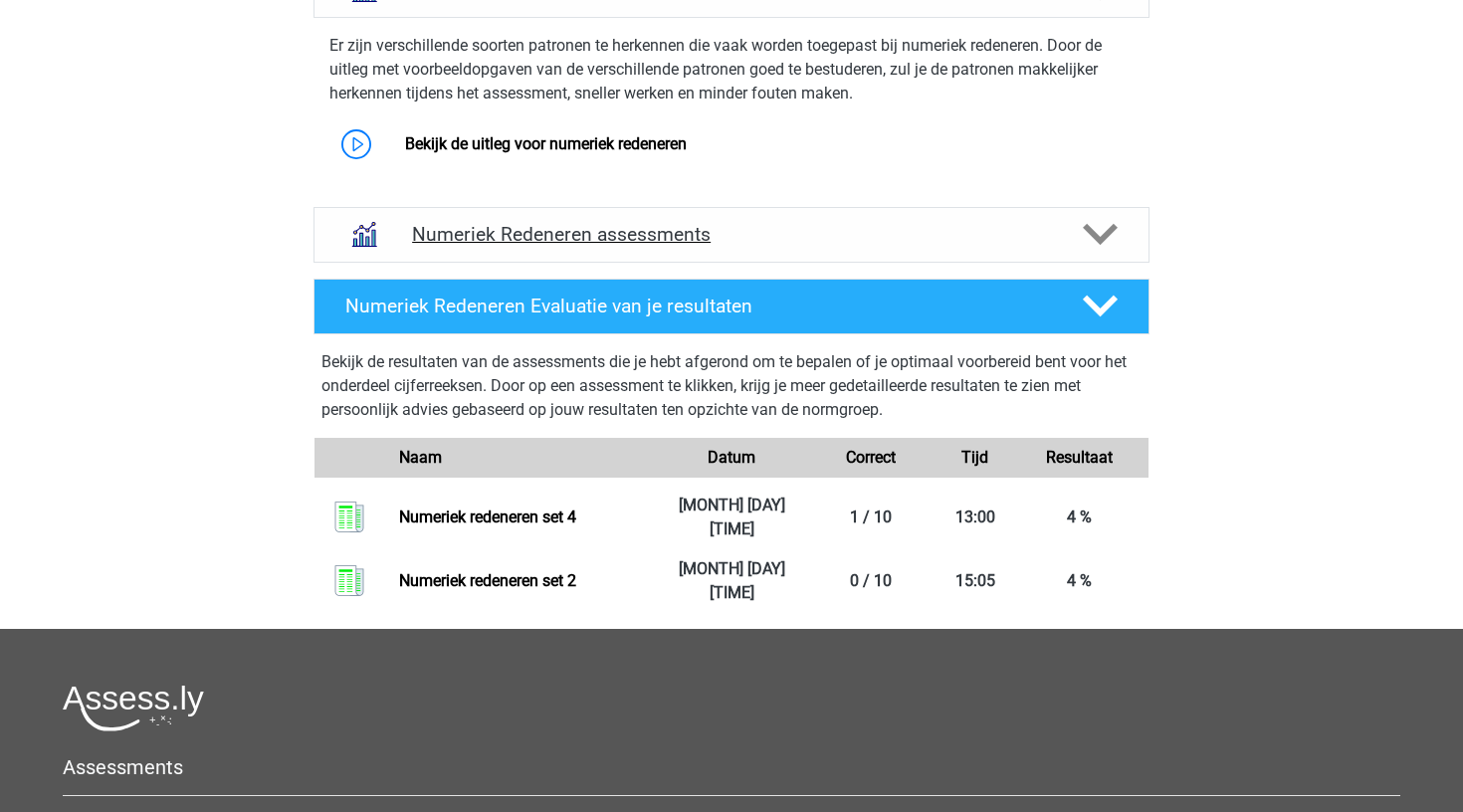 click on "Numeriek Redeneren assessments" at bounding box center (732, 235) 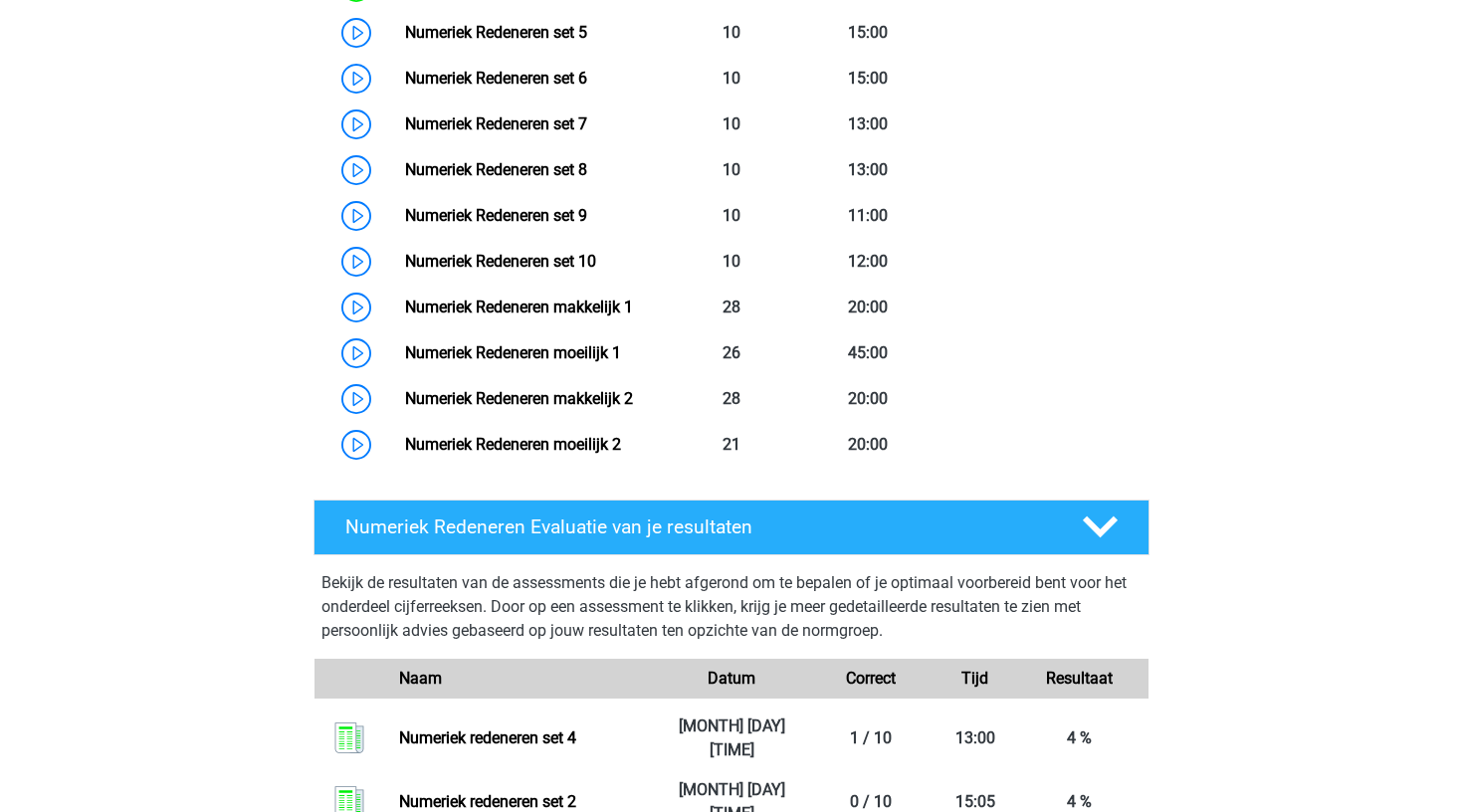 scroll, scrollTop: 1453, scrollLeft: 0, axis: vertical 